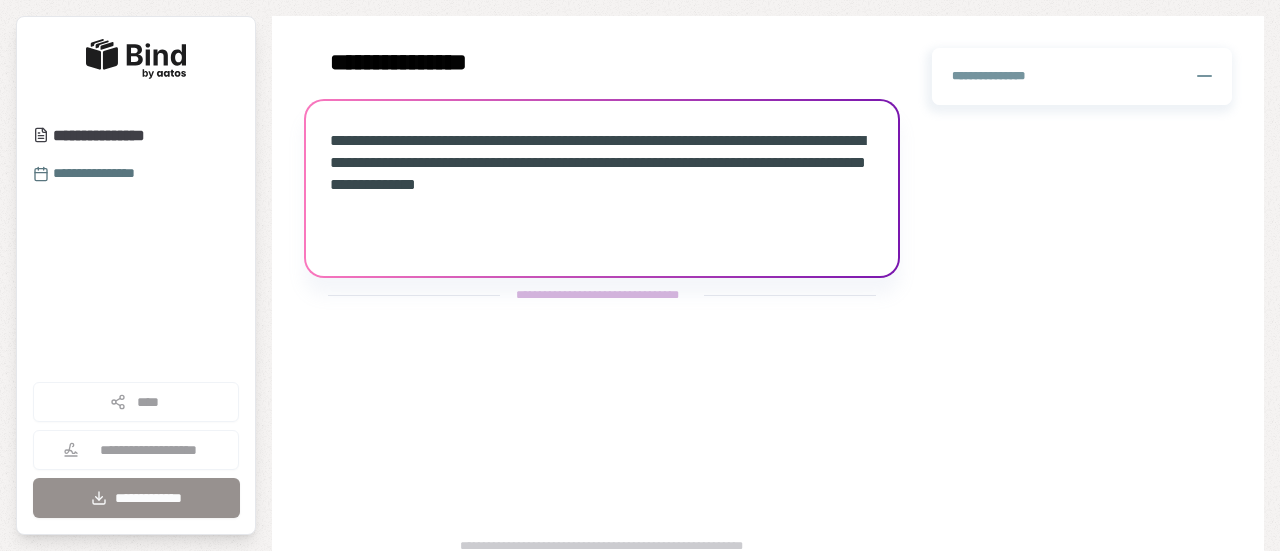 scroll, scrollTop: 0, scrollLeft: 0, axis: both 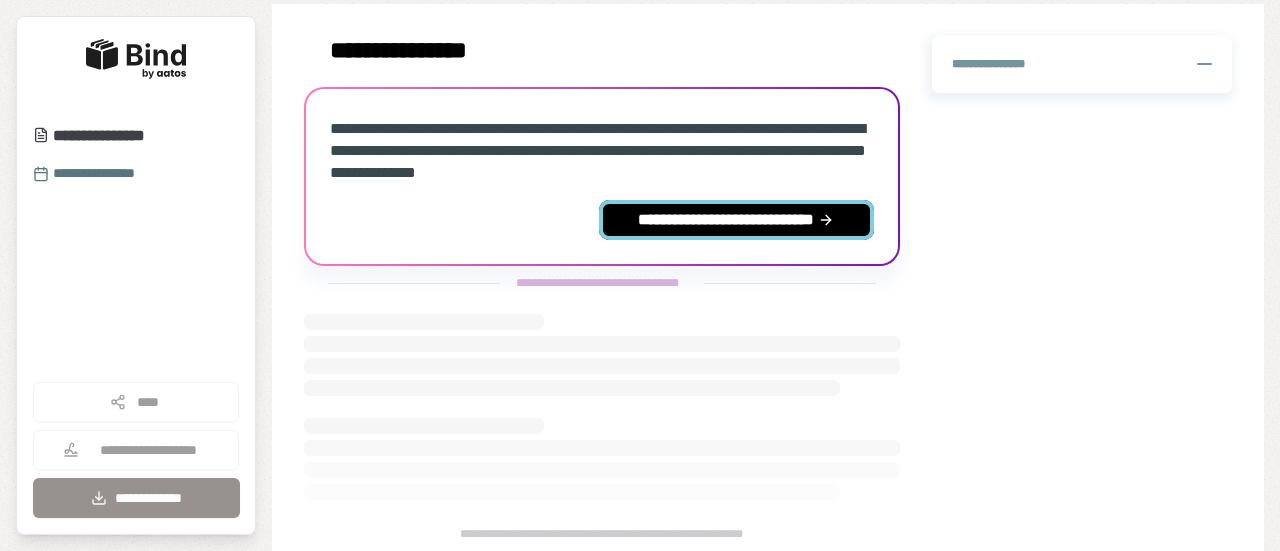click on "**********" at bounding box center (736, 220) 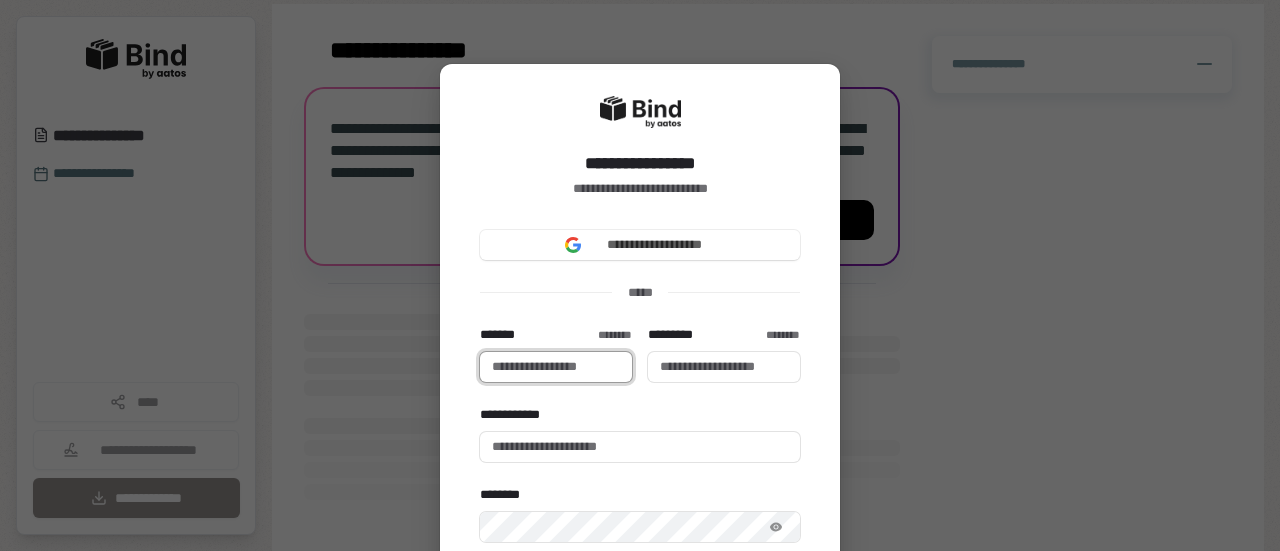 type 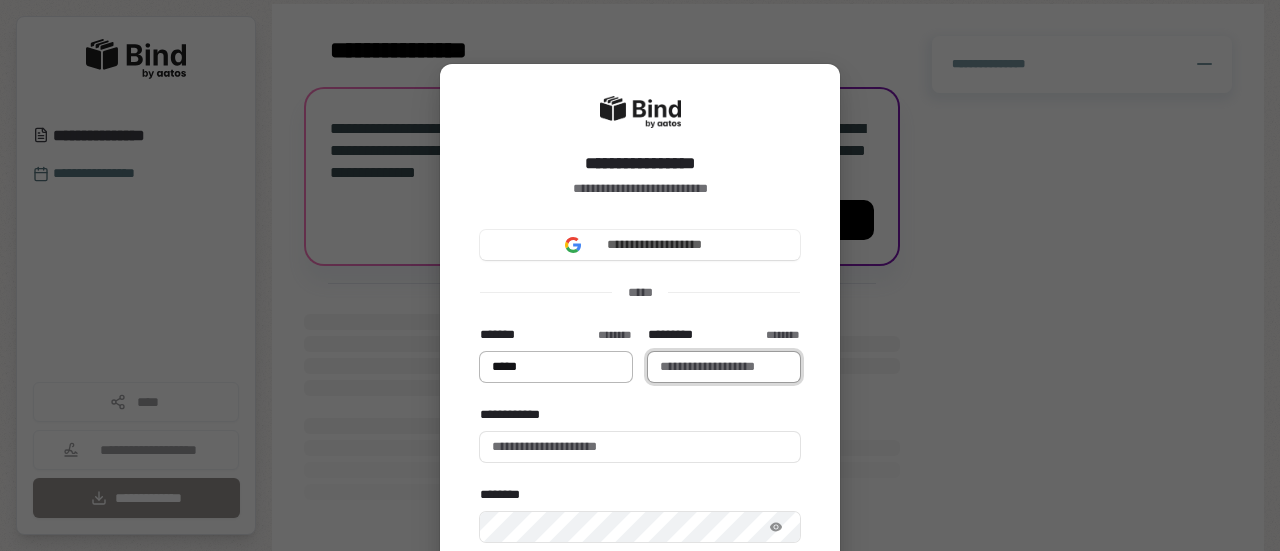 type on "*********" 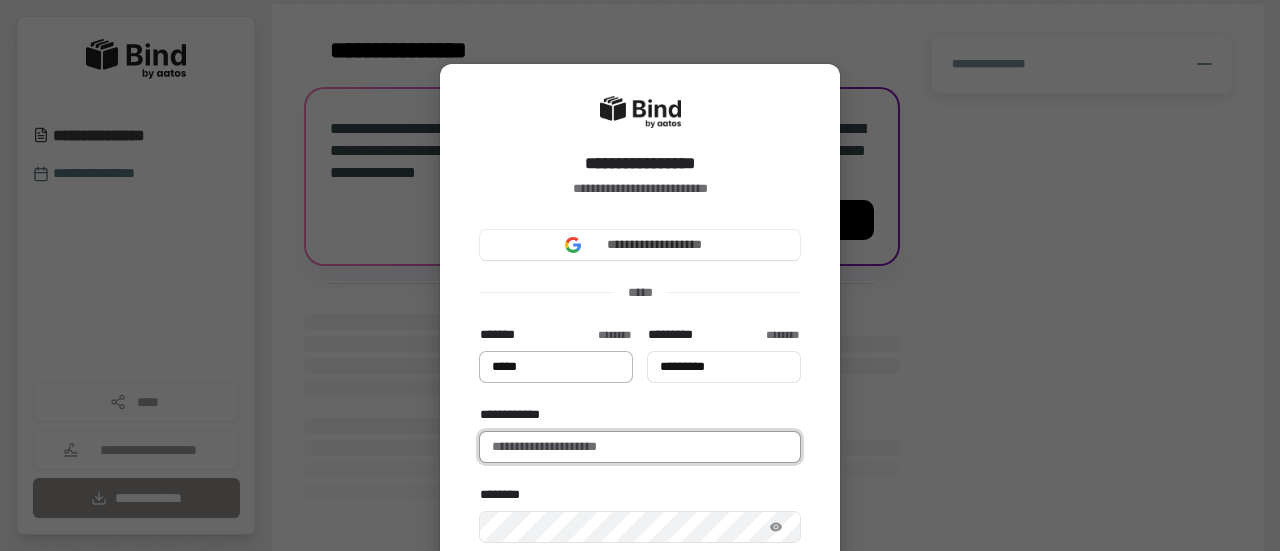 type on "**********" 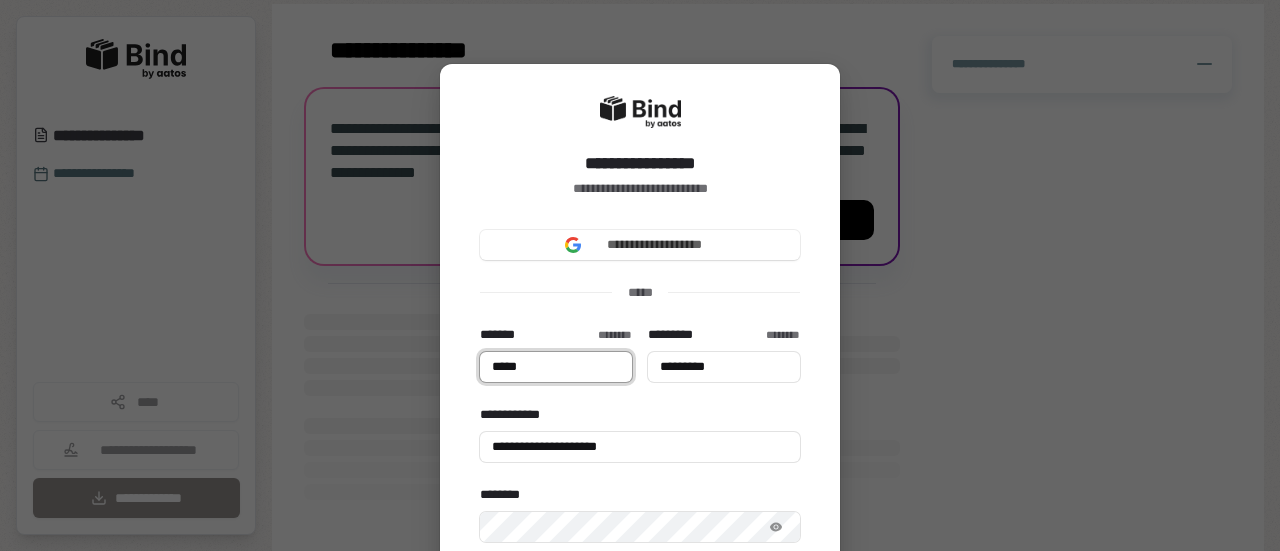 type on "*****" 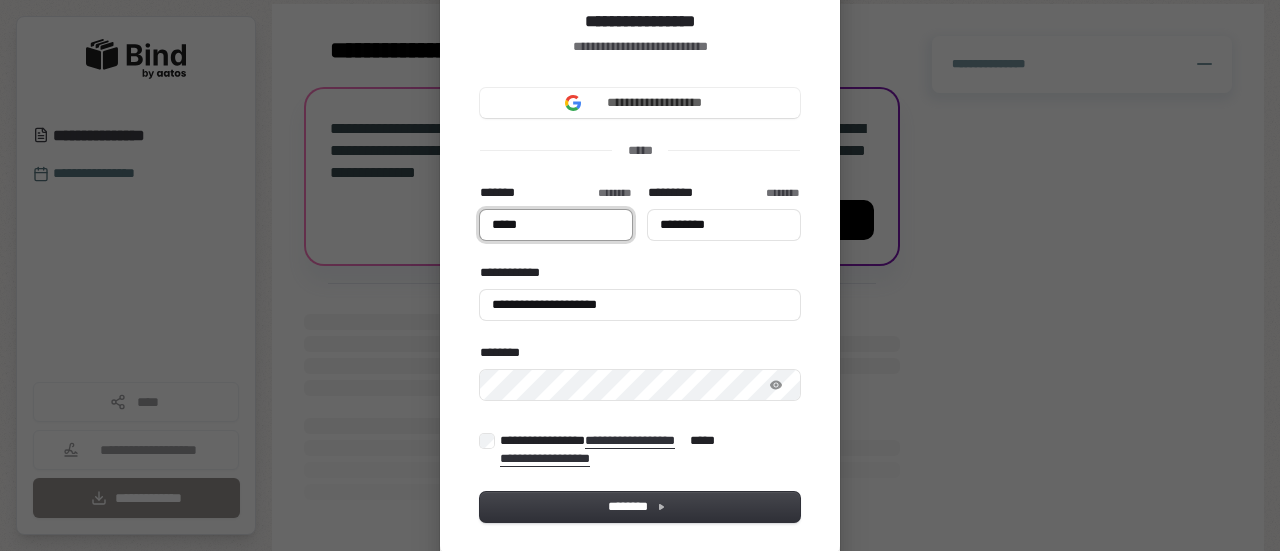 scroll, scrollTop: 200, scrollLeft: 0, axis: vertical 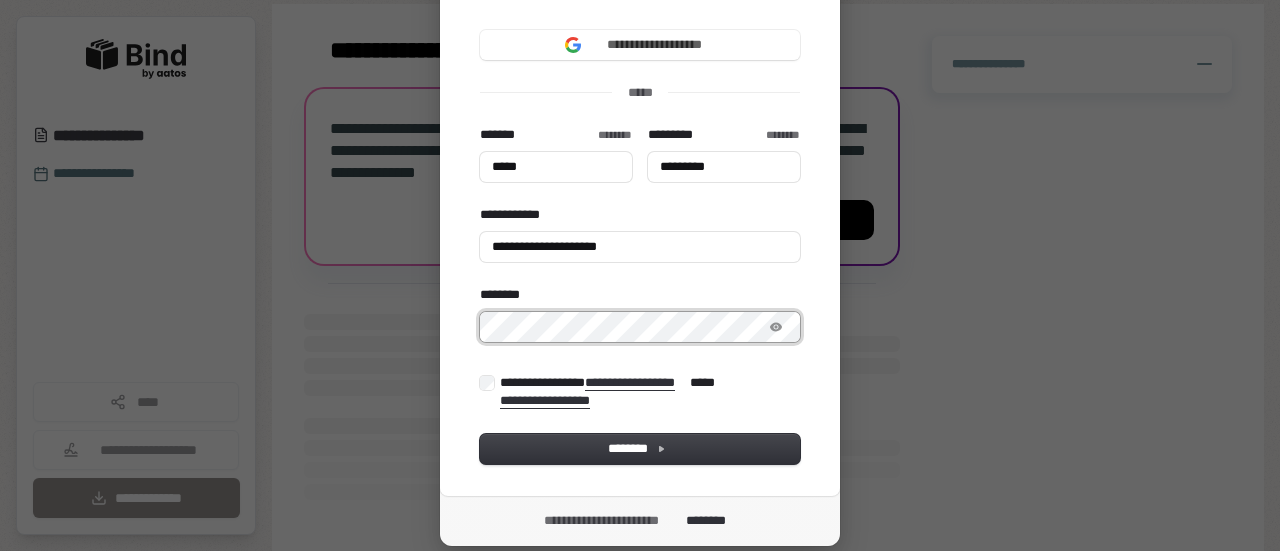 type on "*****" 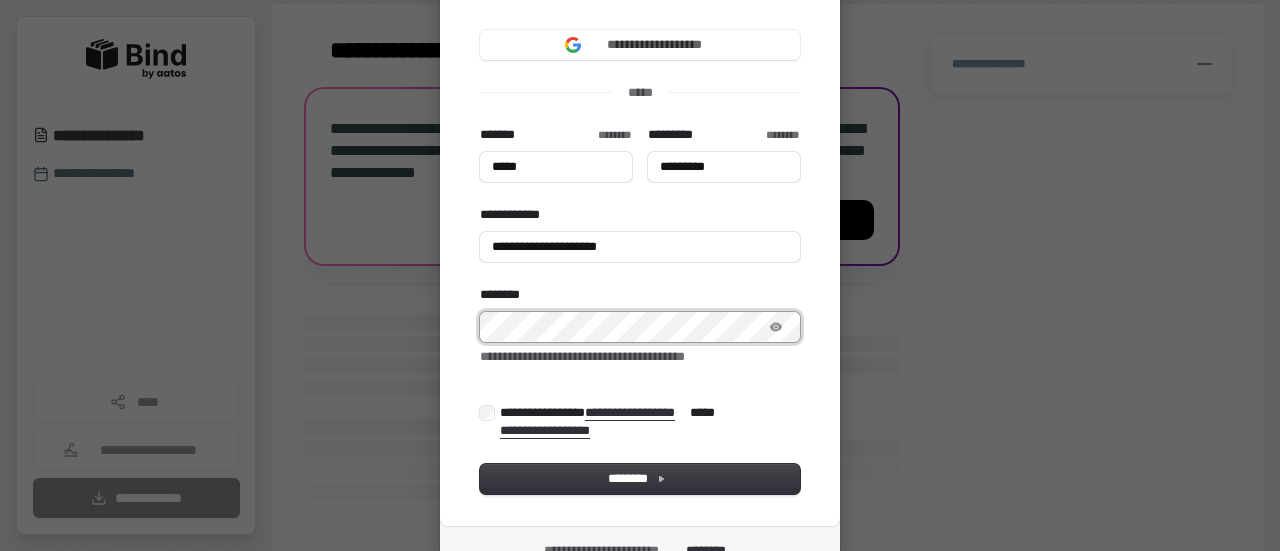 type on "*****" 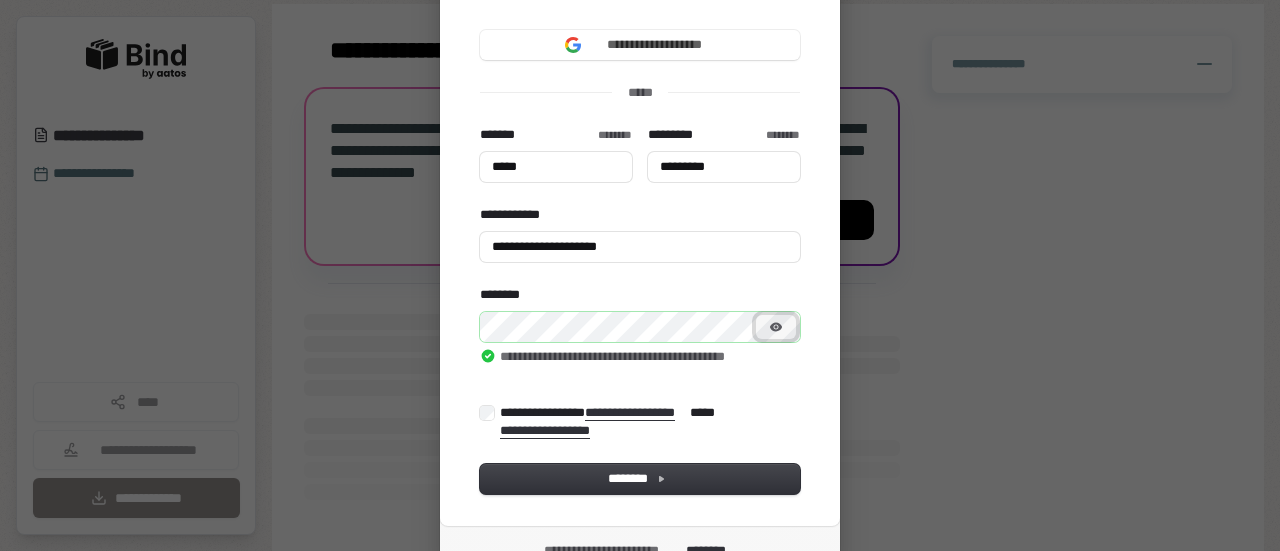 type on "*****" 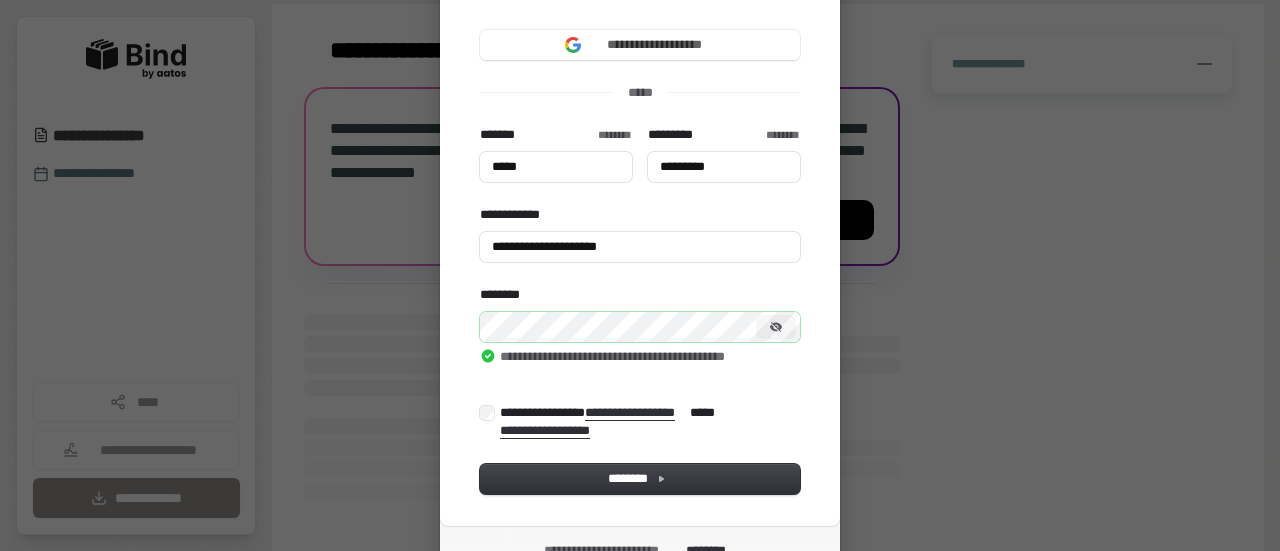 click on "**********" at bounding box center [647, 422] 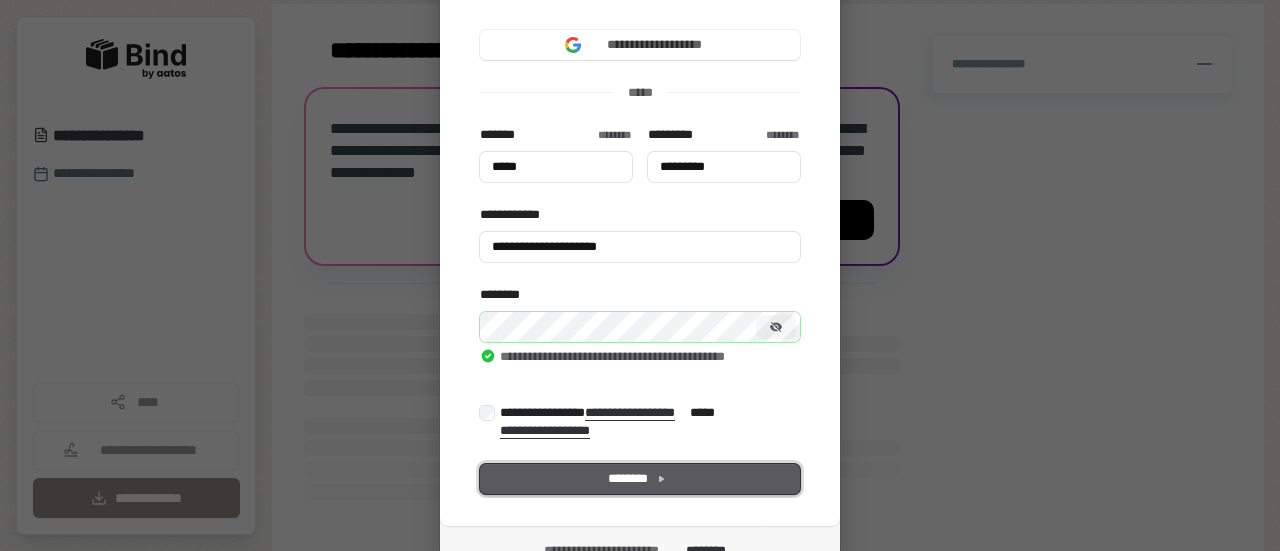 type on "*****" 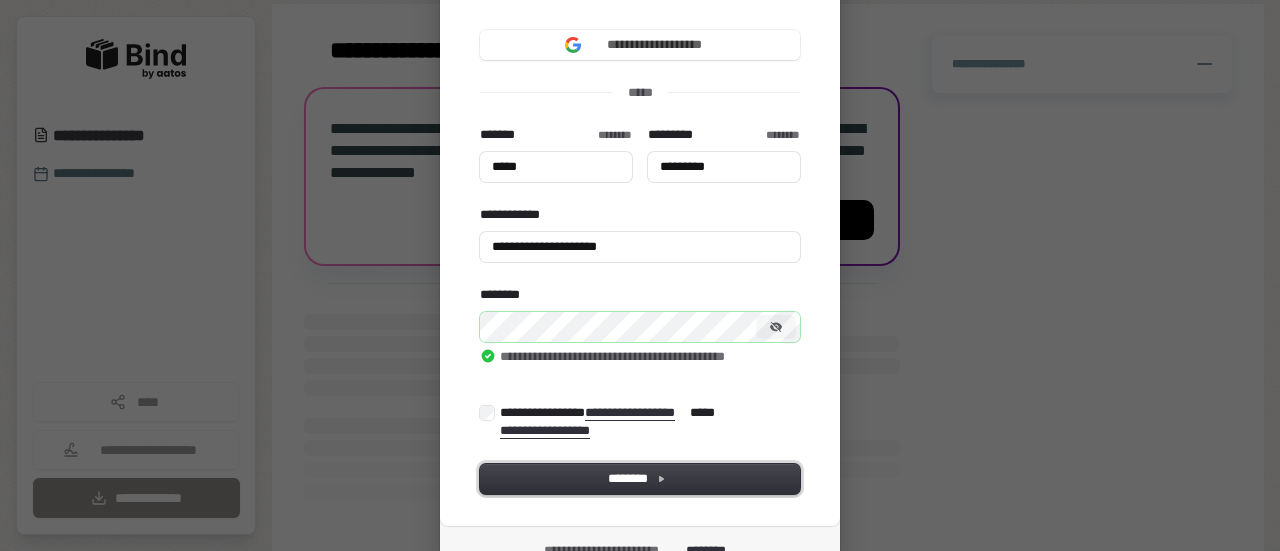 click on "********" at bounding box center (640, 479) 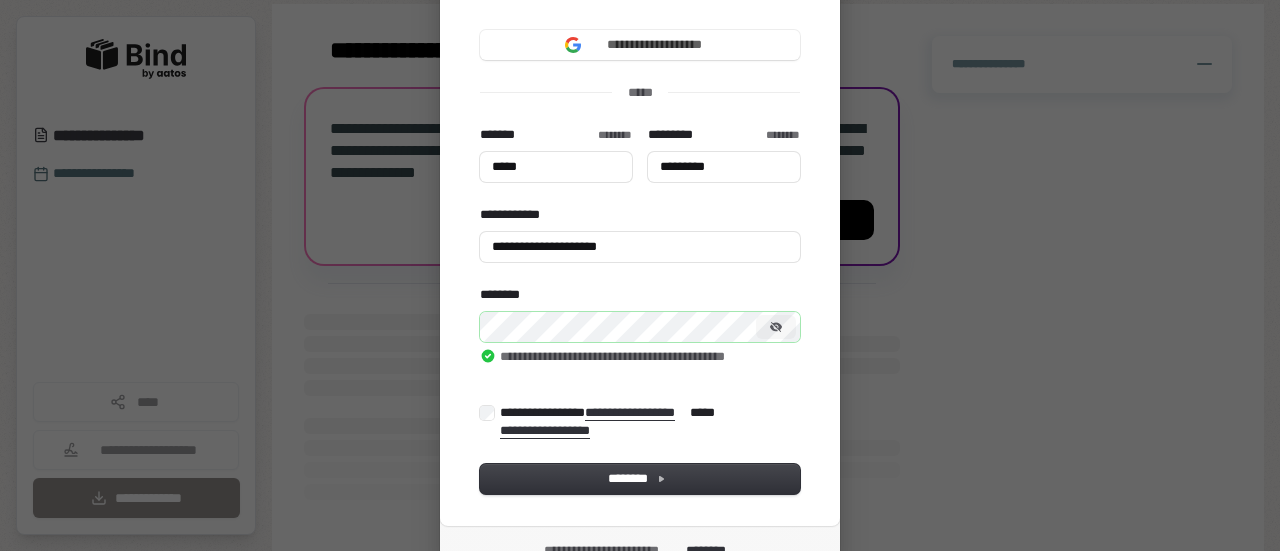 type on "*****" 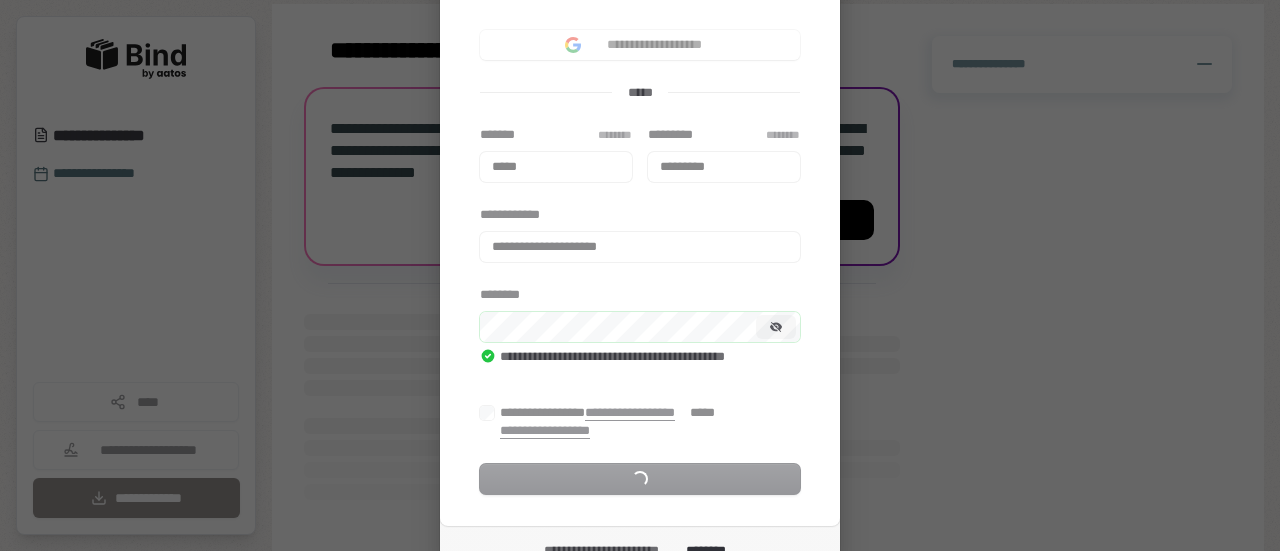 scroll, scrollTop: 0, scrollLeft: 0, axis: both 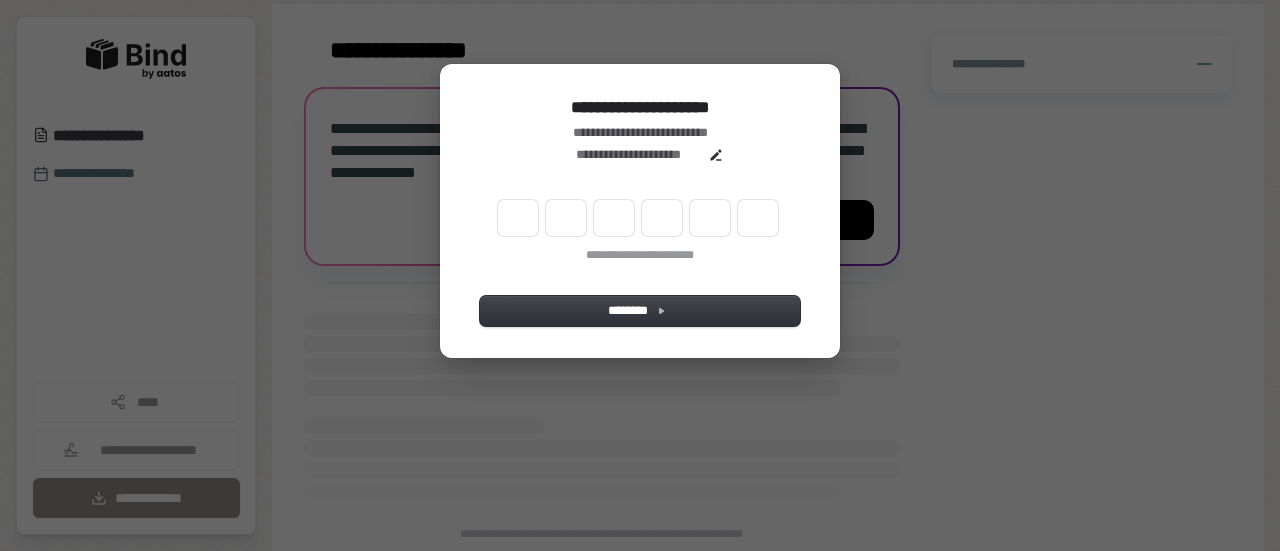 type on "*" 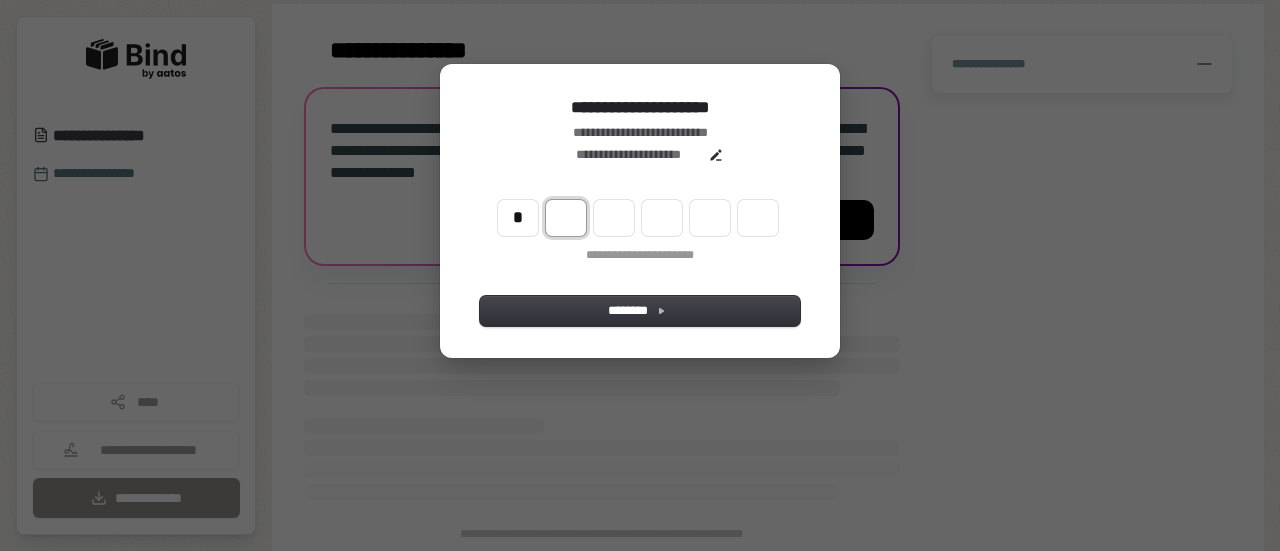 type on "*" 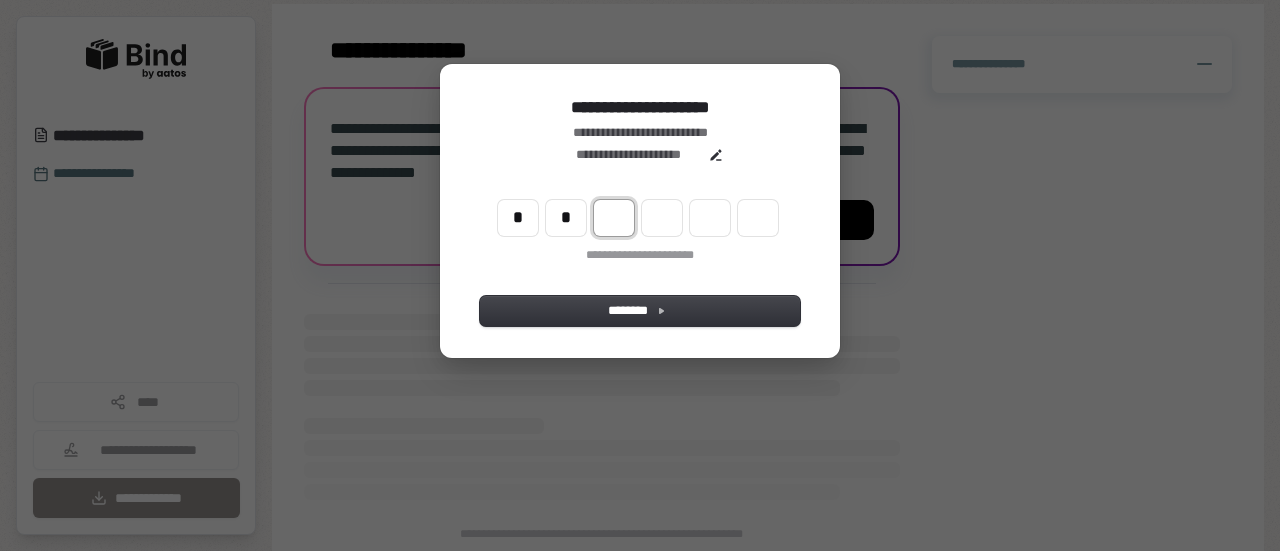 type on "**" 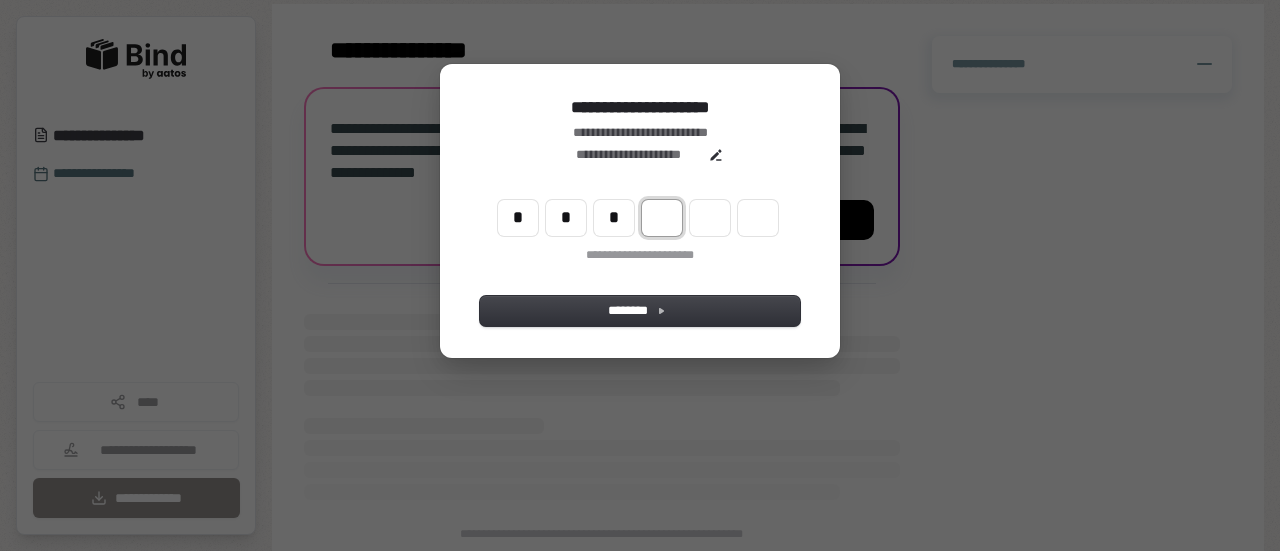 type on "***" 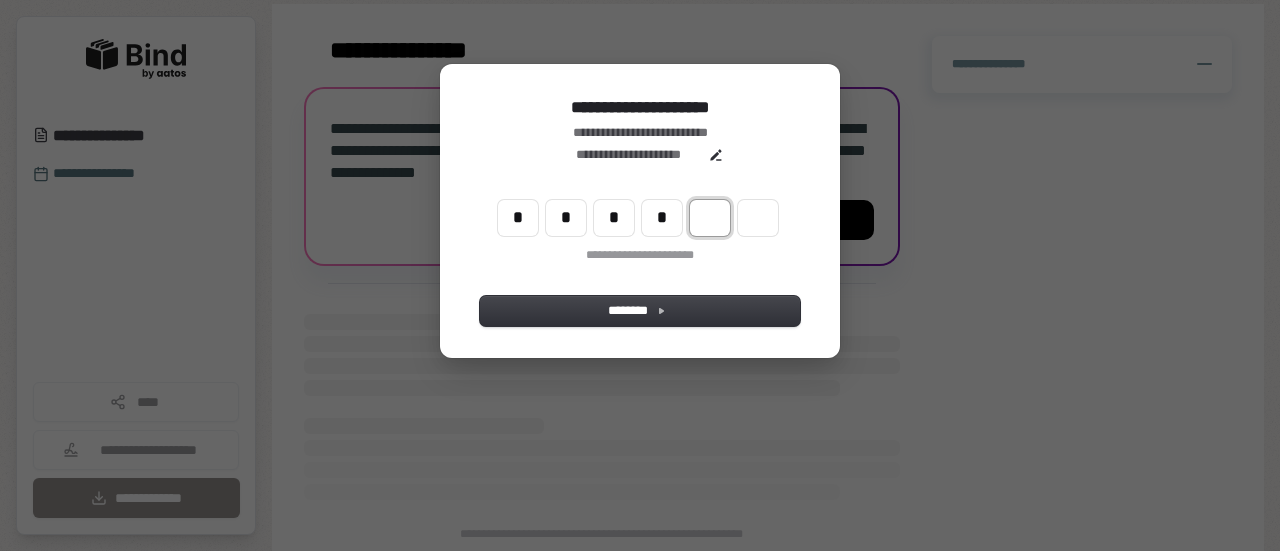 type on "****" 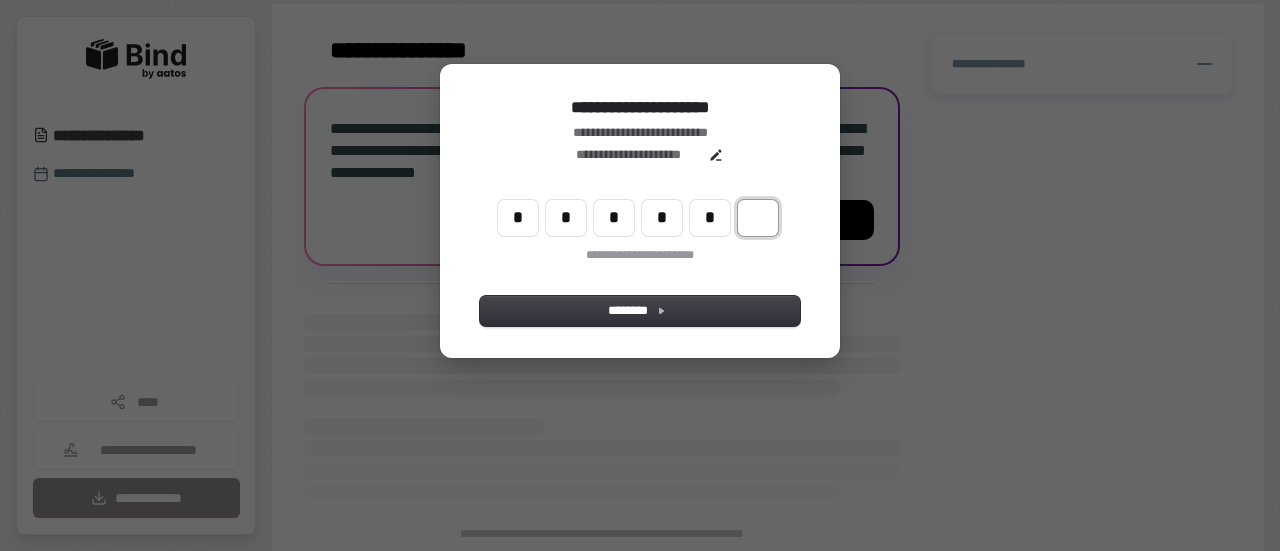 type on "******" 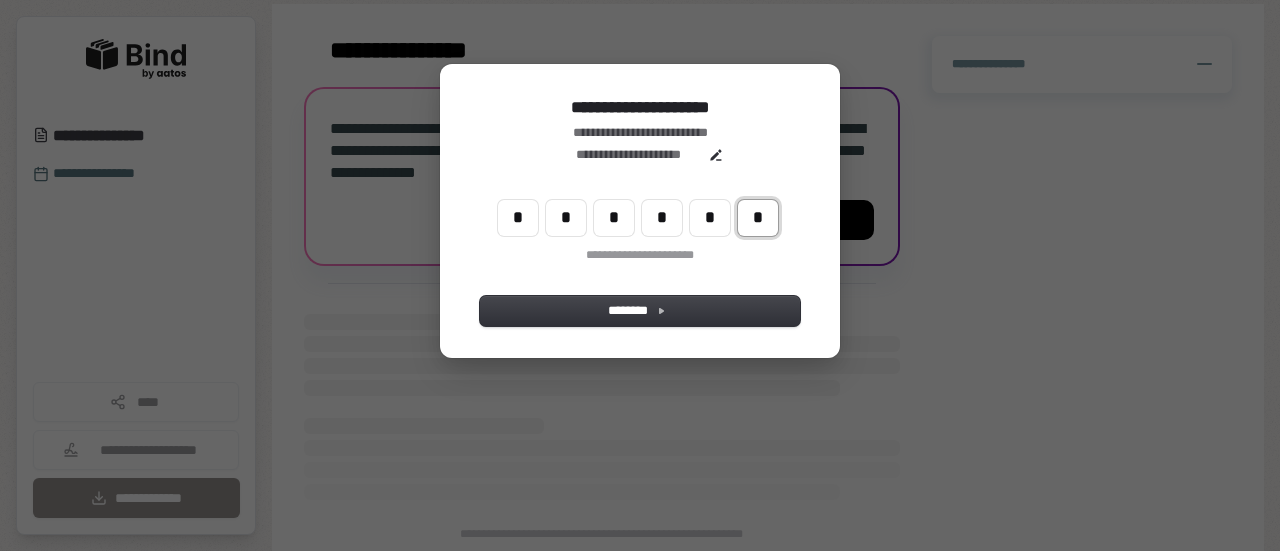 type on "*" 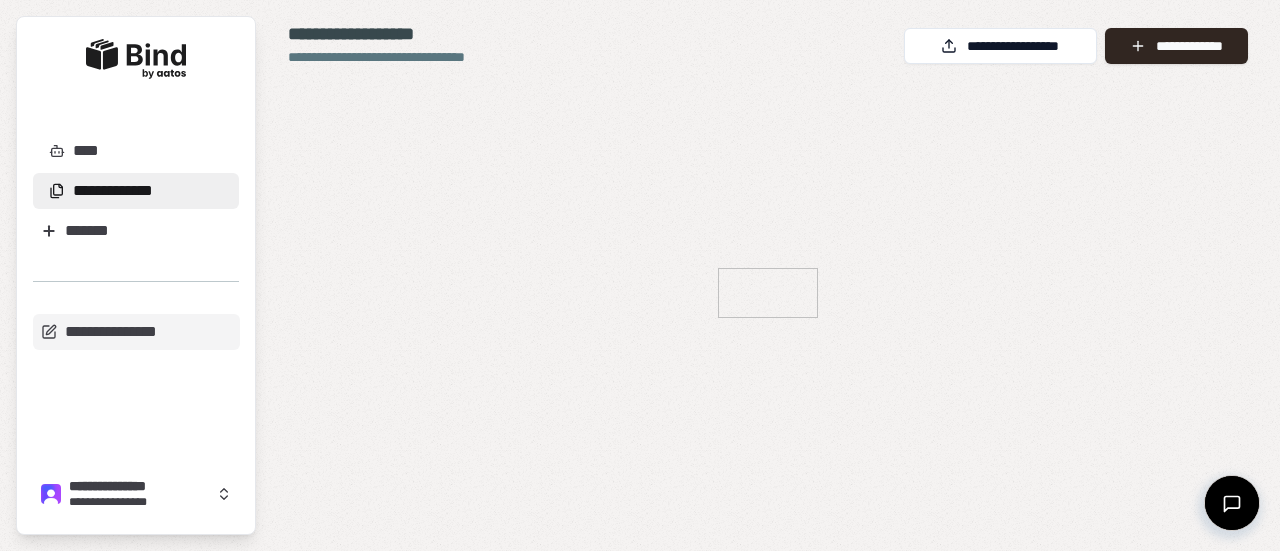 scroll, scrollTop: 0, scrollLeft: 0, axis: both 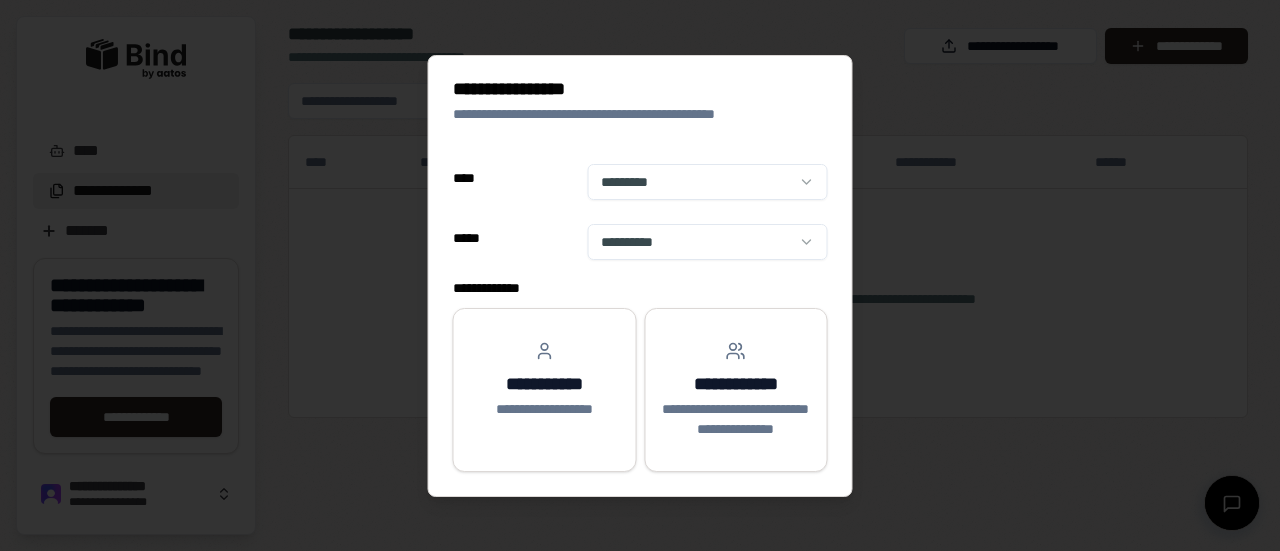 select on "**" 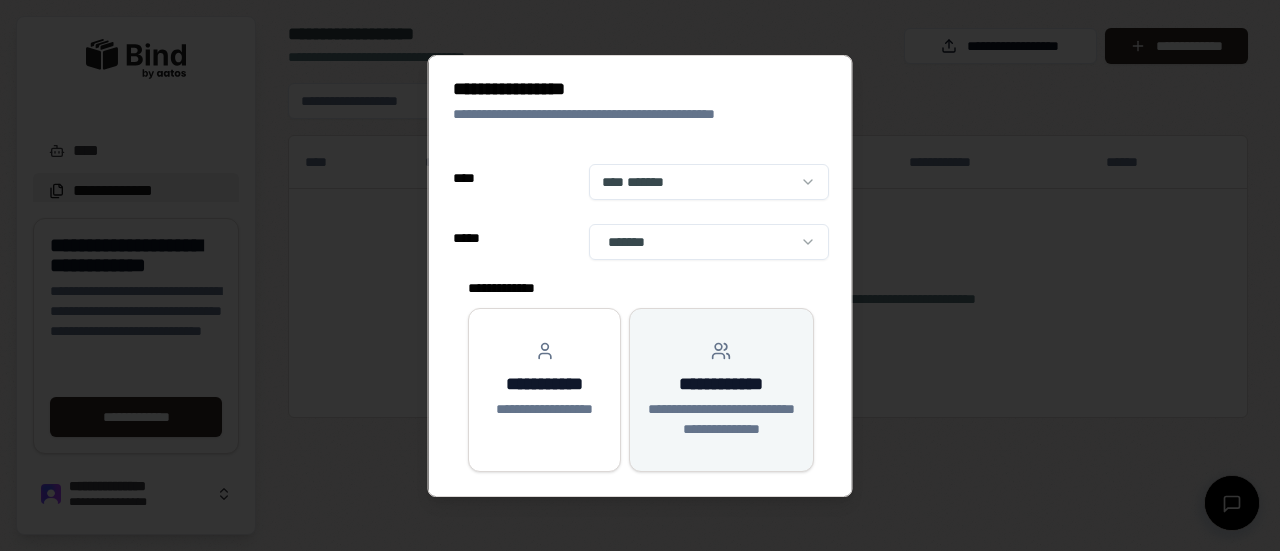 click on "**********" at bounding box center (721, 419) 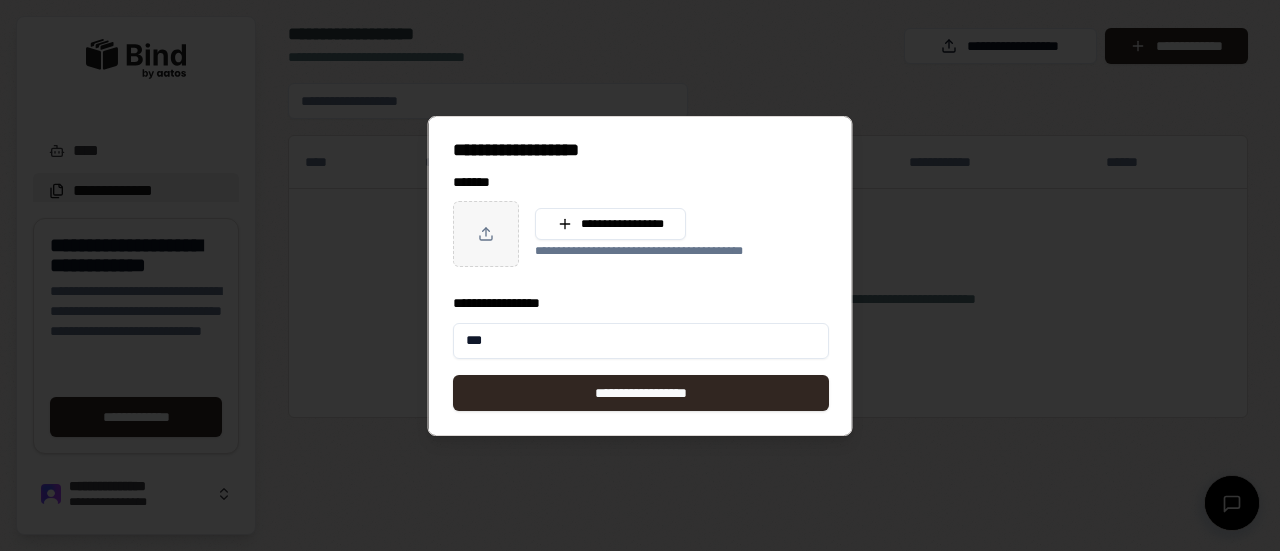 type on "**********" 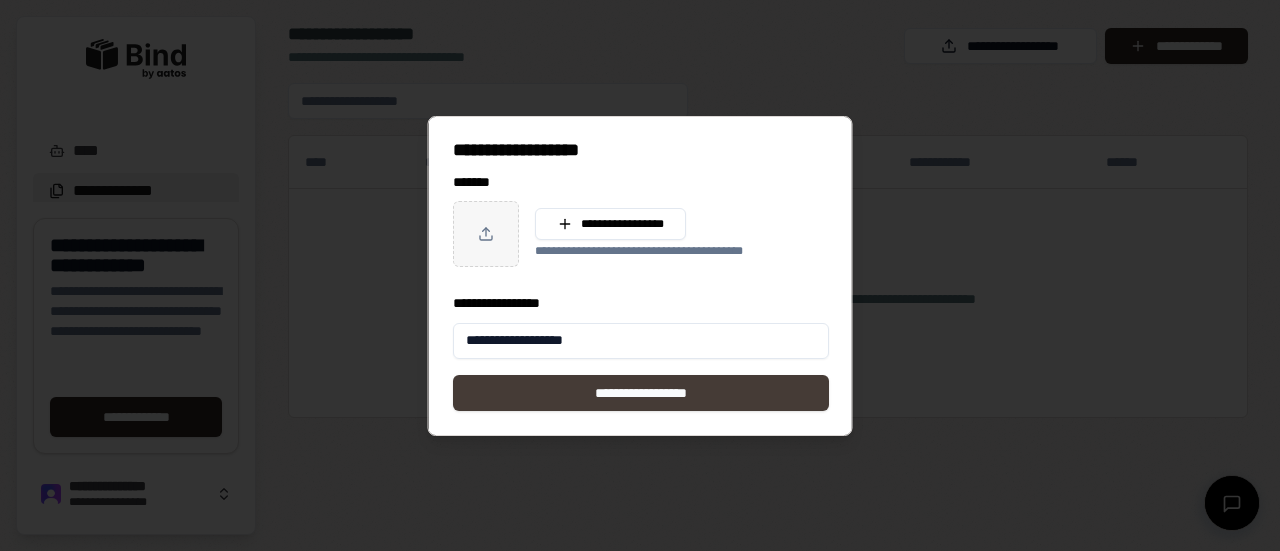 click on "**********" at bounding box center (641, 393) 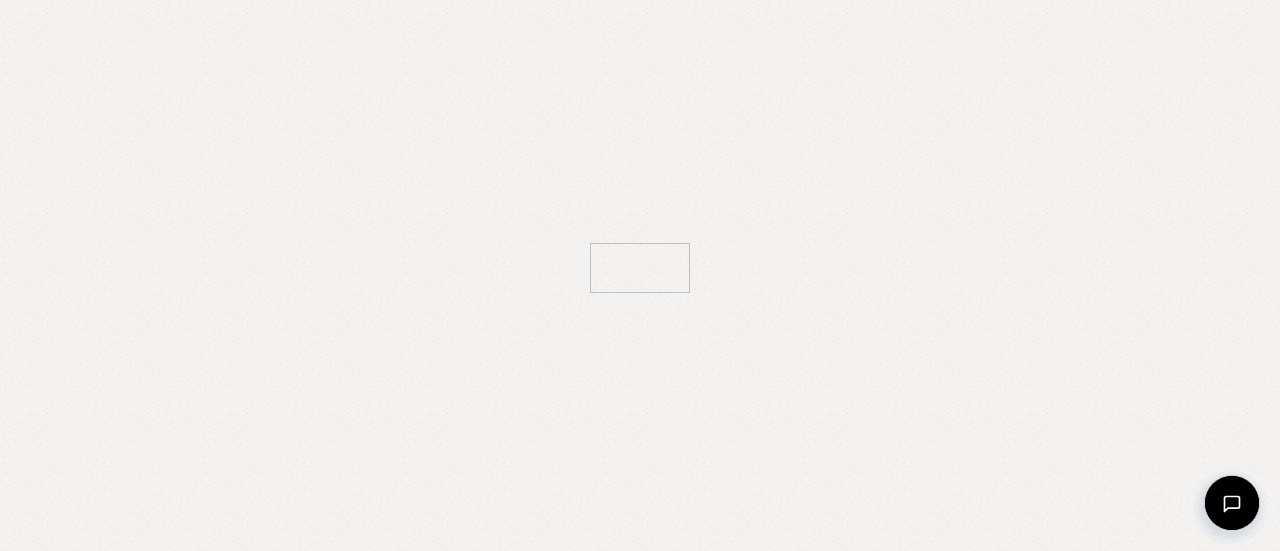 scroll, scrollTop: 0, scrollLeft: 0, axis: both 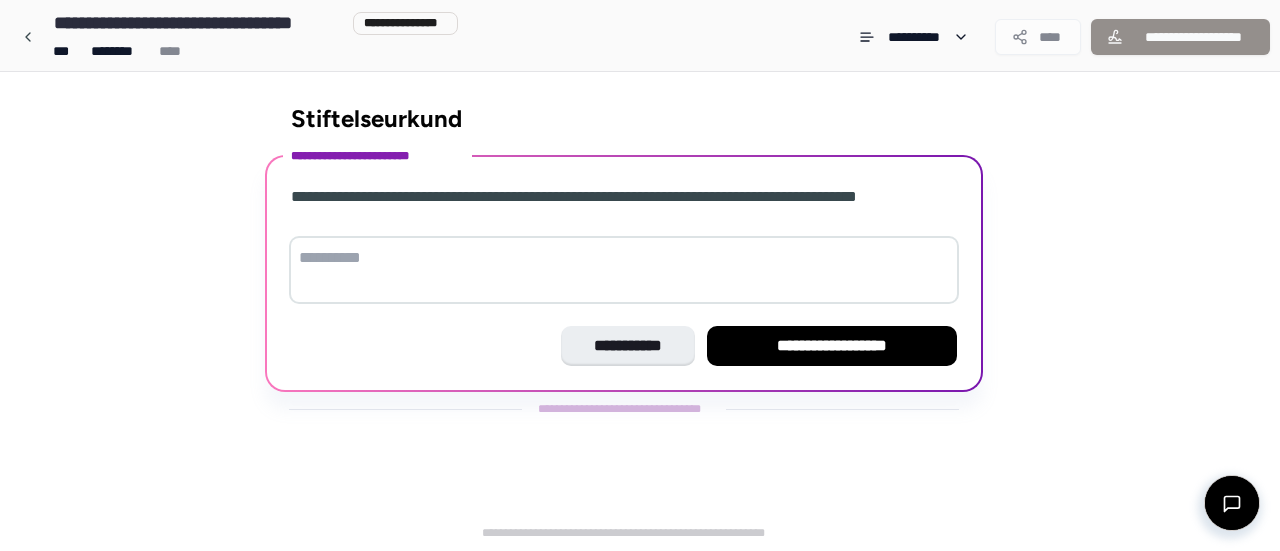 click at bounding box center [624, 270] 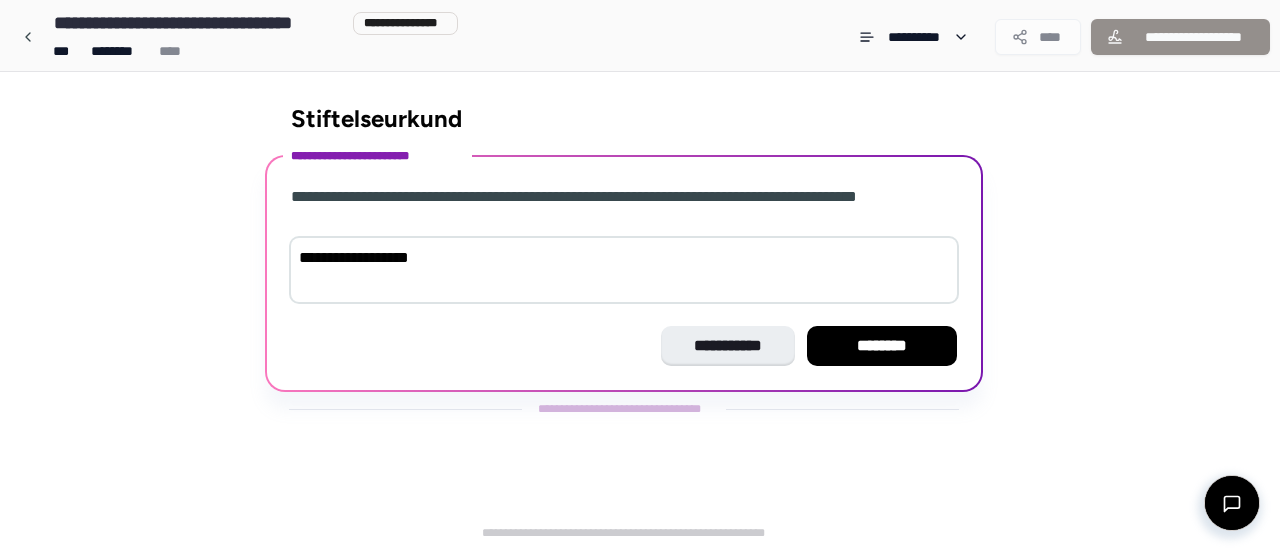 type on "**********" 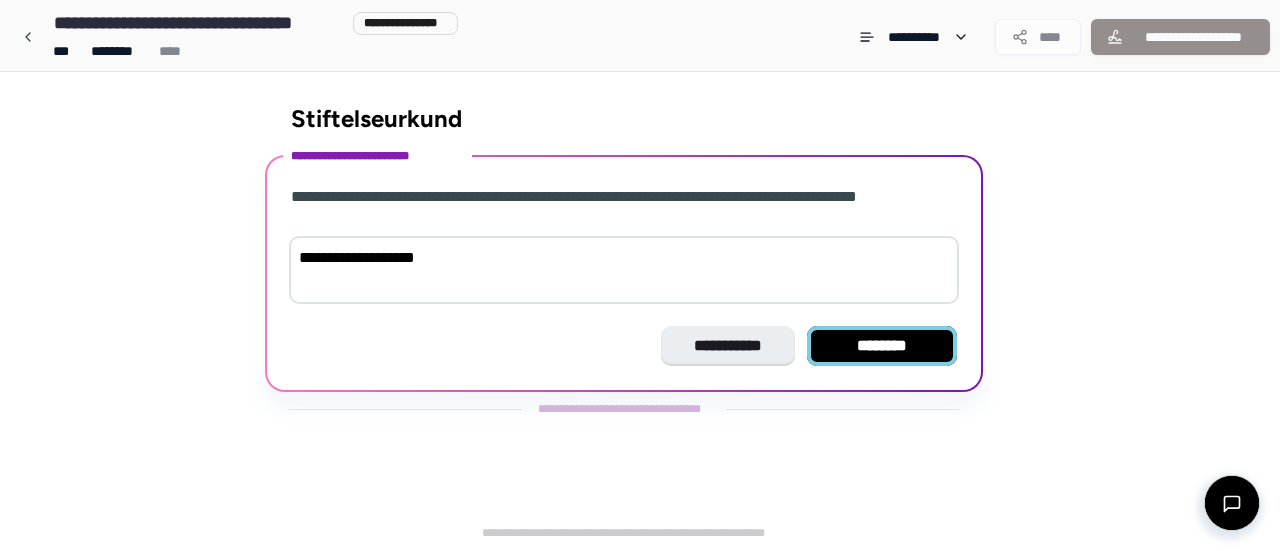 click on "********" at bounding box center [882, 346] 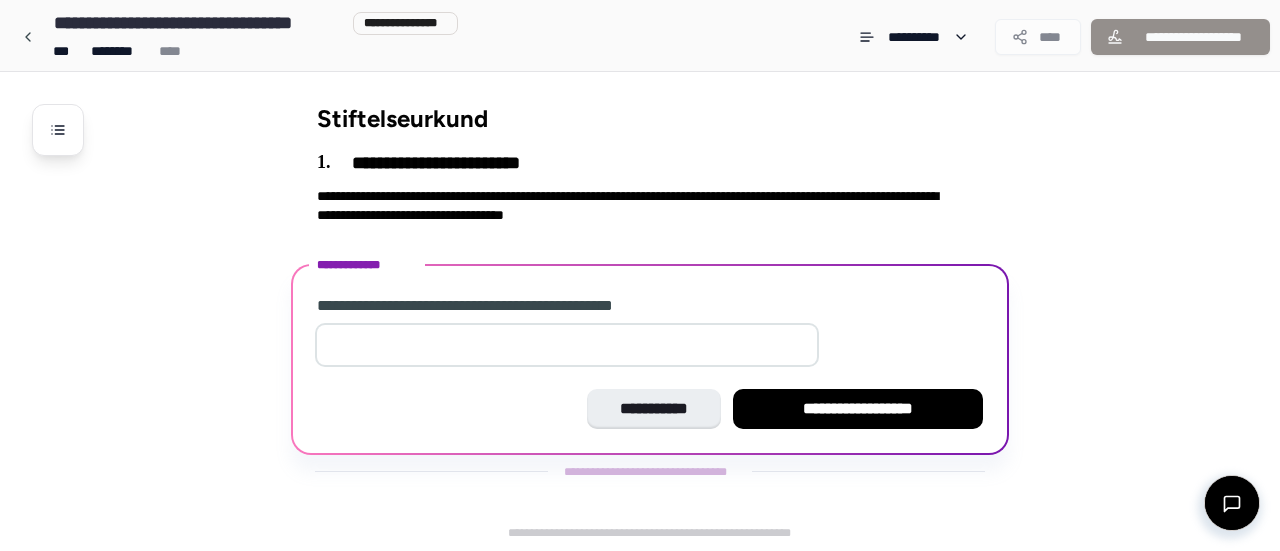 click at bounding box center (567, 345) 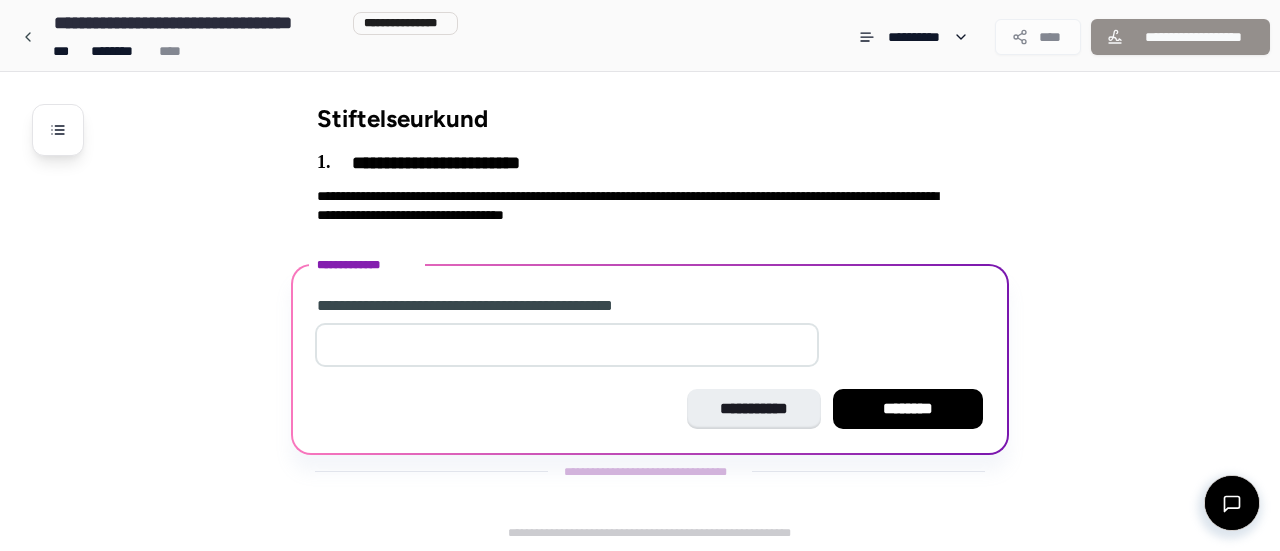 type on "*" 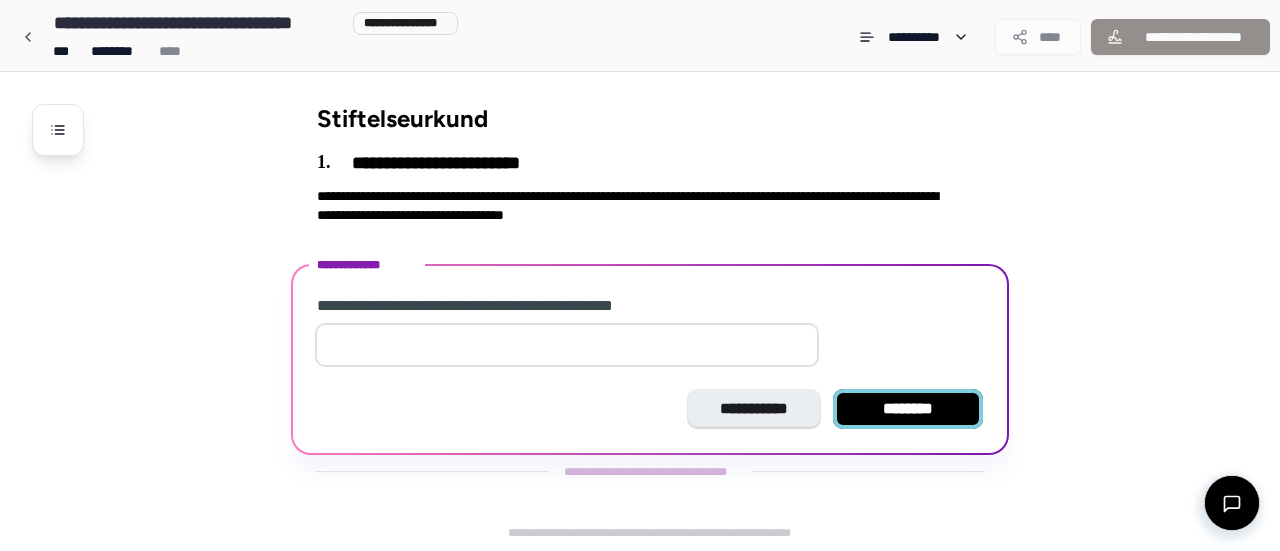 click on "********" at bounding box center [908, 409] 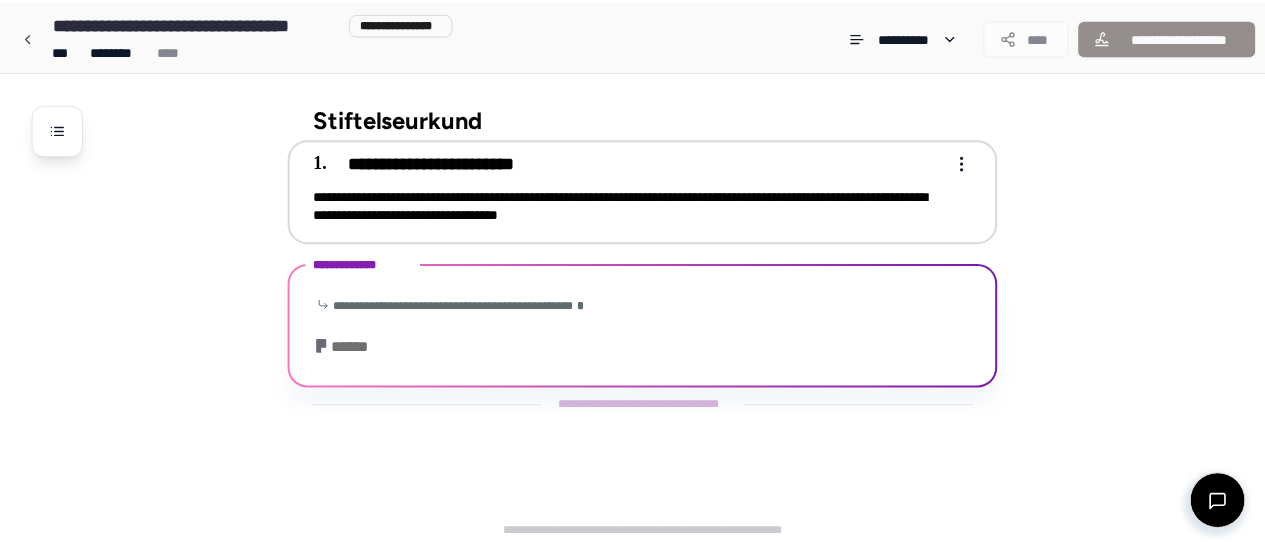 scroll, scrollTop: 154, scrollLeft: 0, axis: vertical 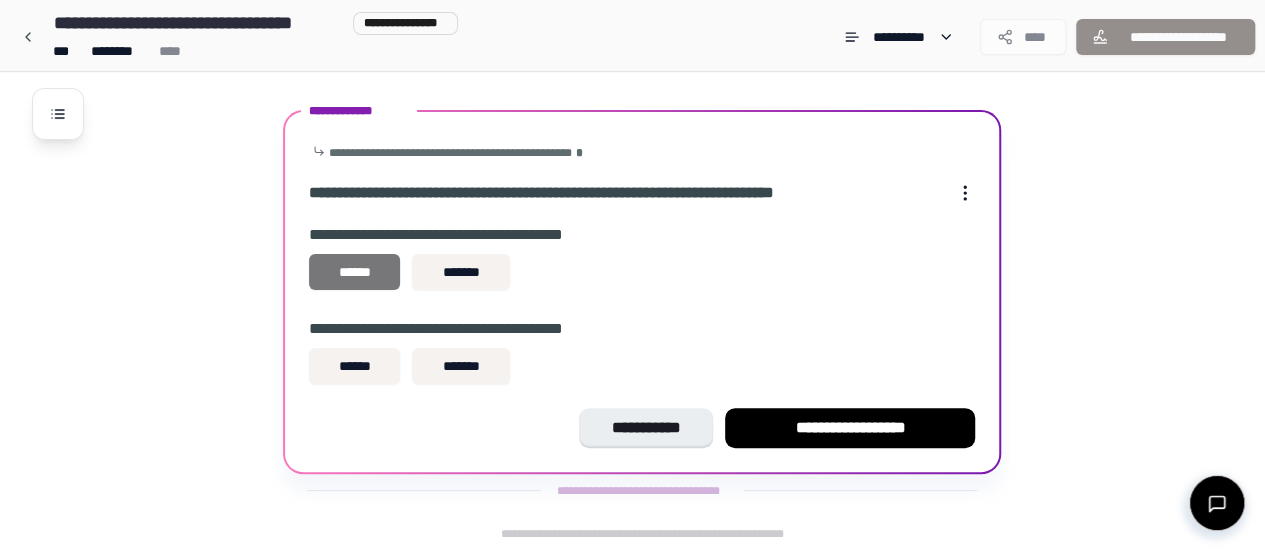 click on "******" at bounding box center (354, 272) 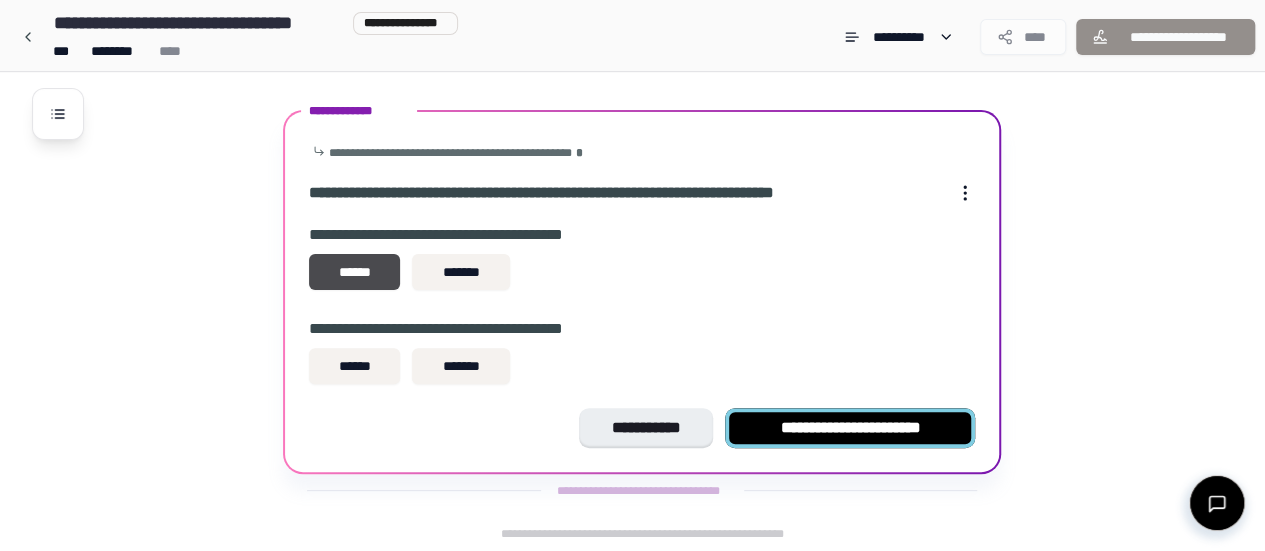 click on "**********" at bounding box center [850, 428] 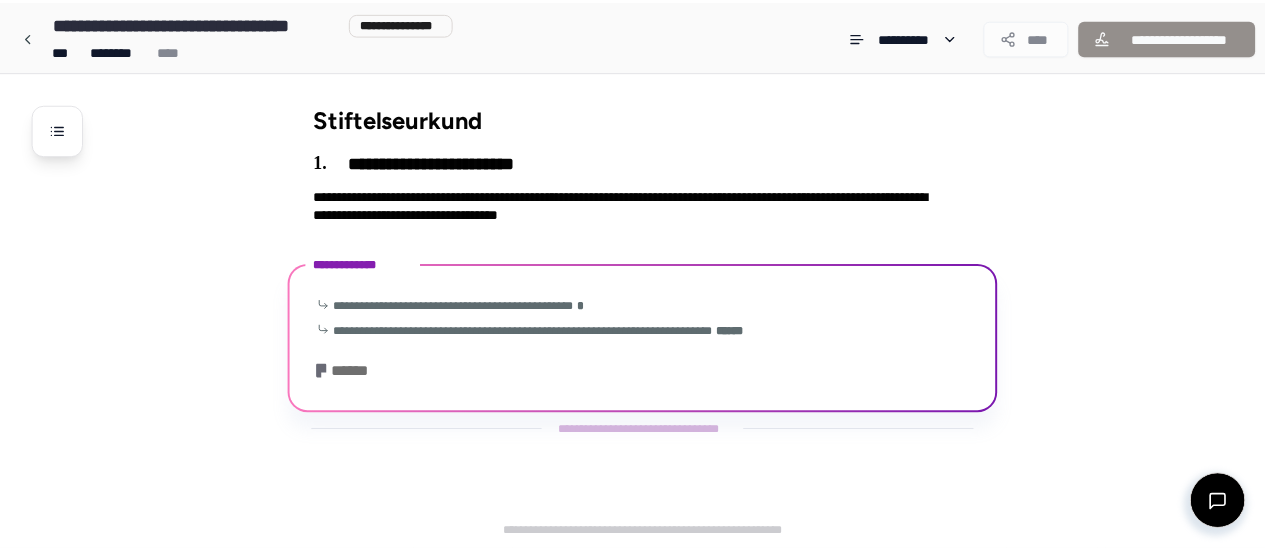 scroll, scrollTop: 157, scrollLeft: 0, axis: vertical 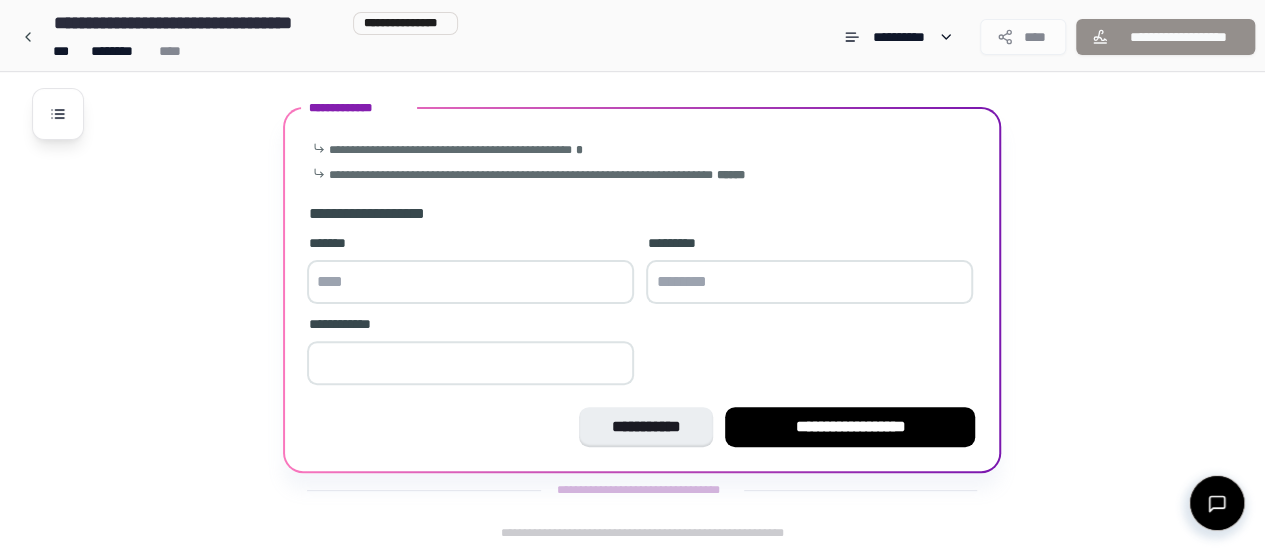 click at bounding box center [470, 282] 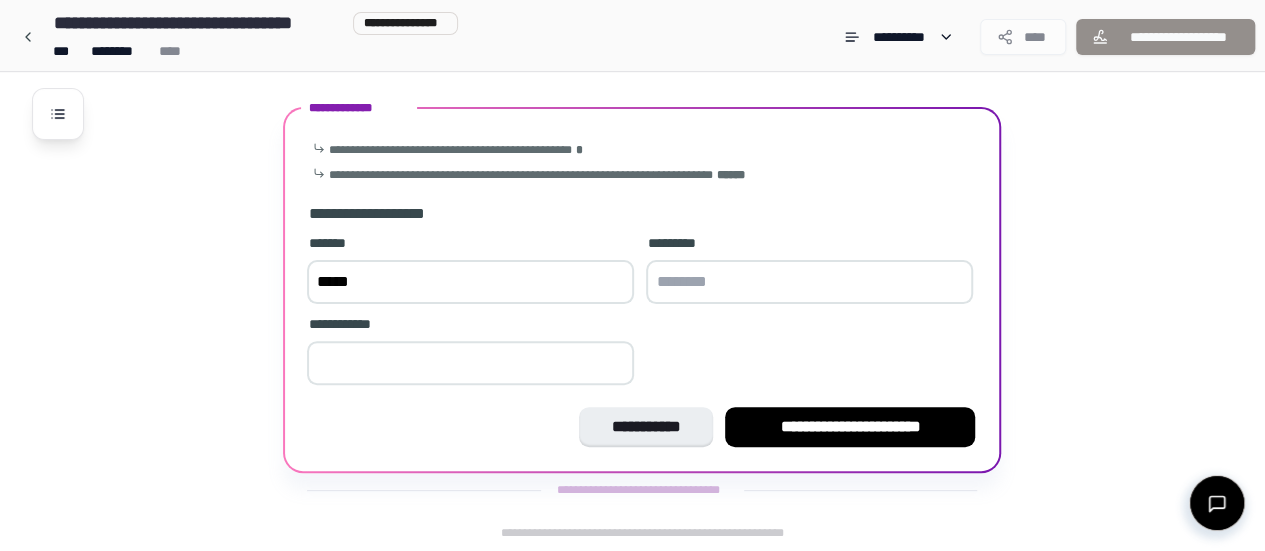 type on "*****" 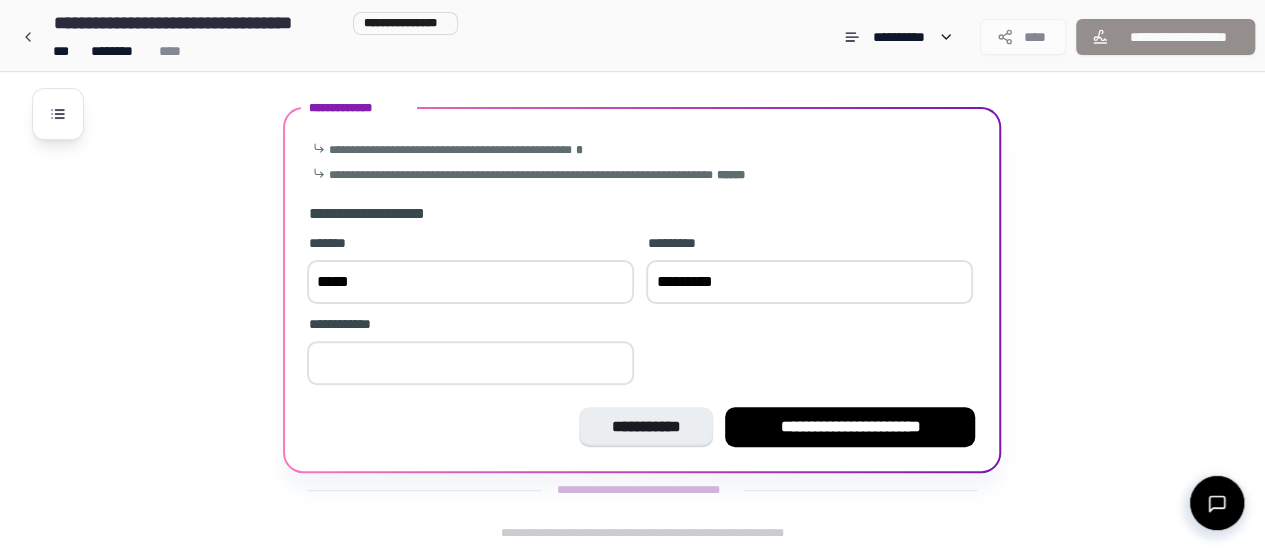 type on "*********" 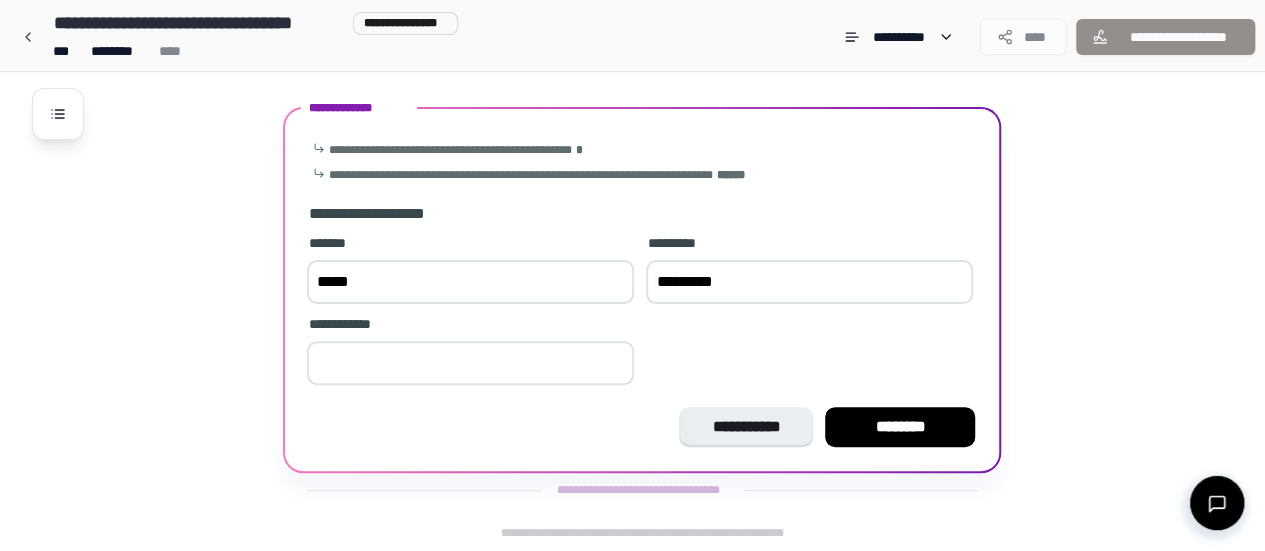 type on "***" 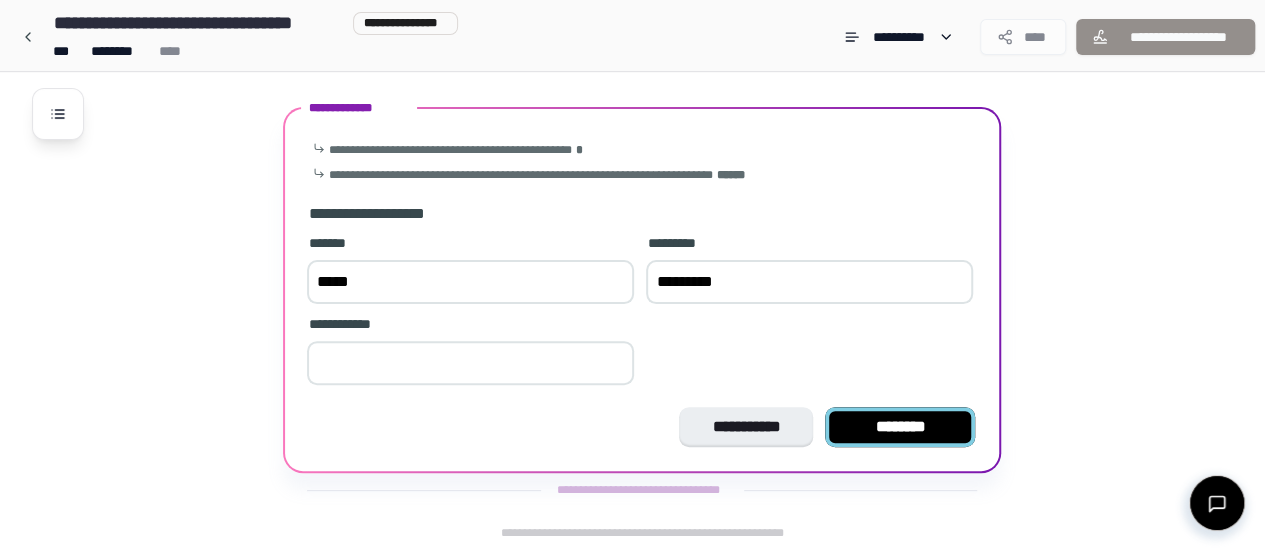 click on "********" at bounding box center (900, 427) 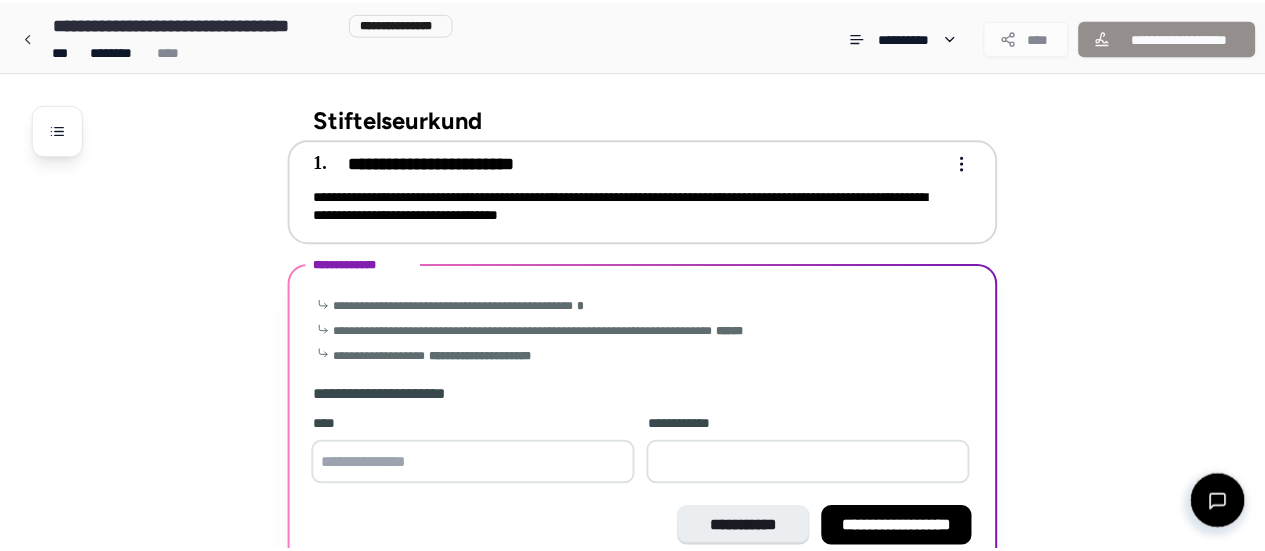 scroll, scrollTop: 101, scrollLeft: 0, axis: vertical 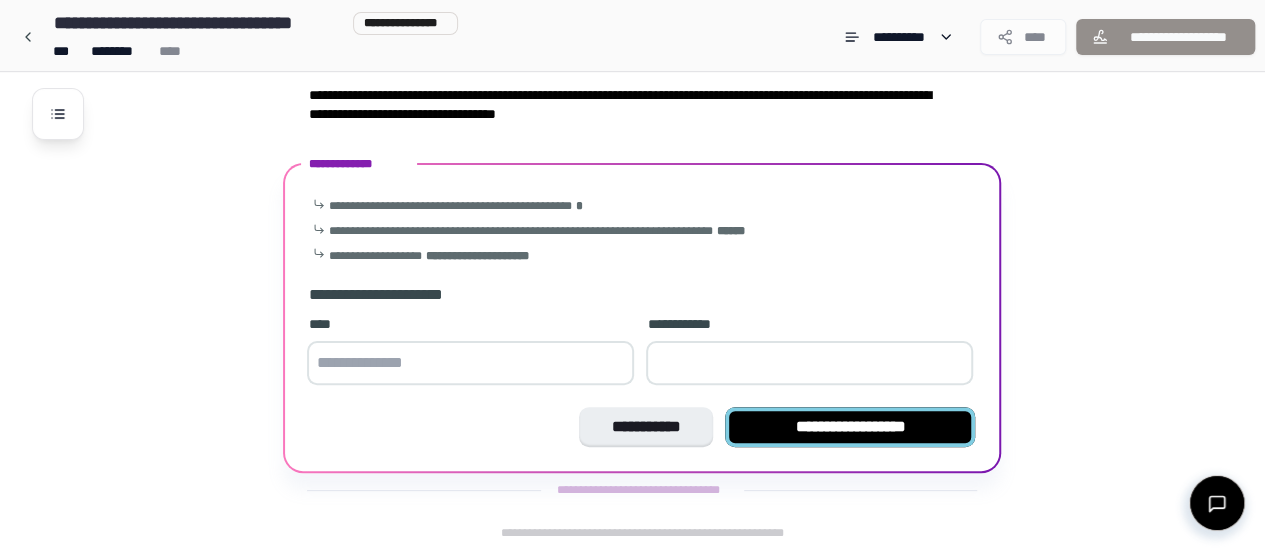 click on "**********" at bounding box center (850, 427) 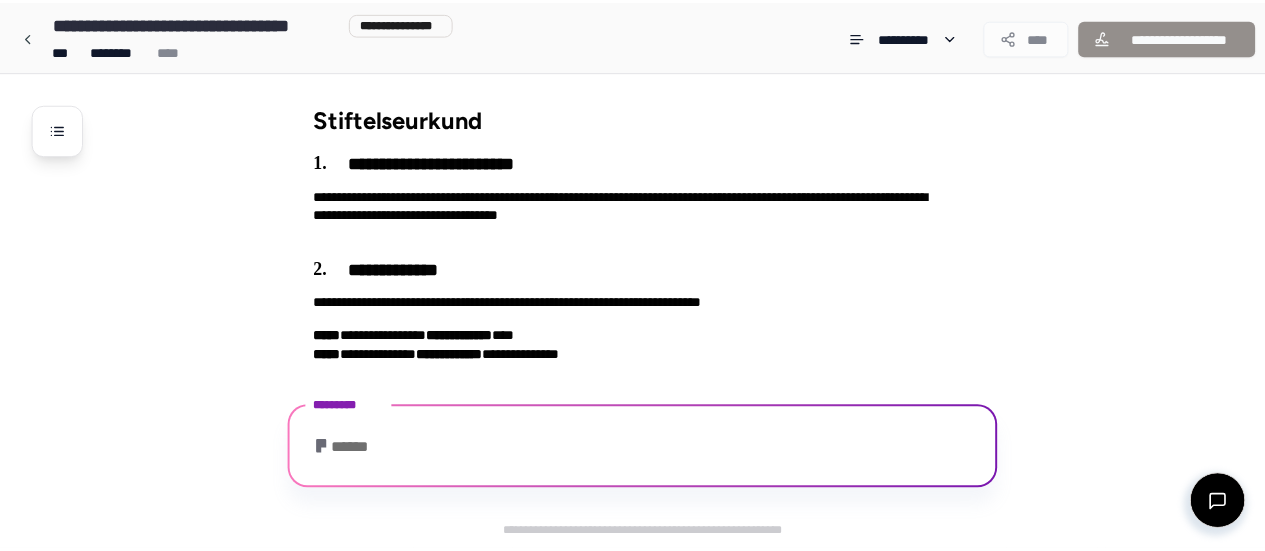 scroll, scrollTop: 229, scrollLeft: 0, axis: vertical 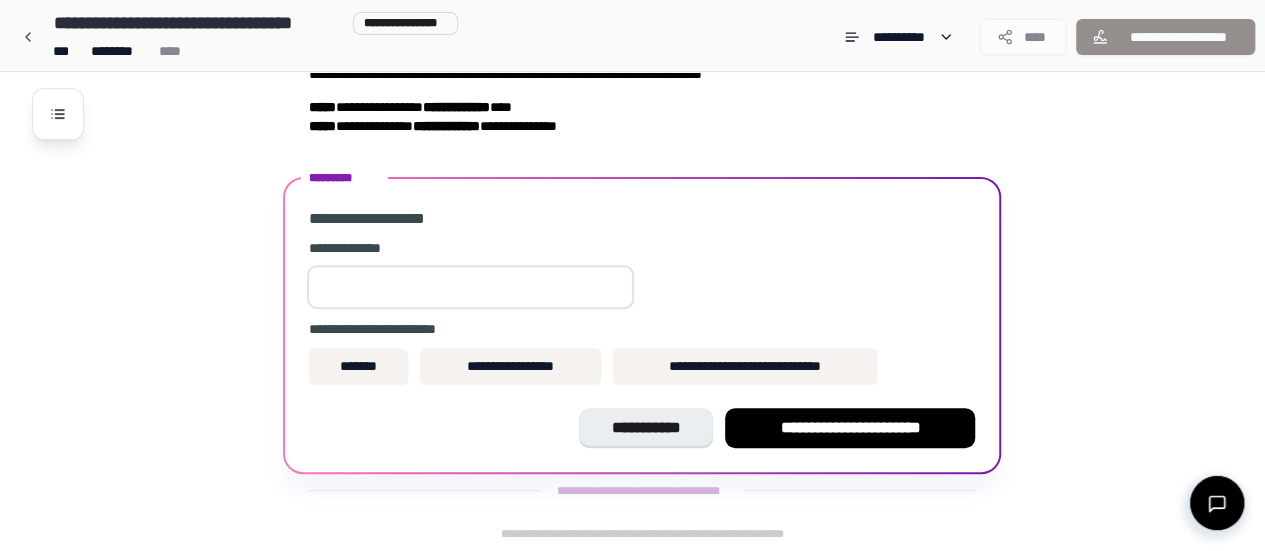click on "*" at bounding box center [470, 287] 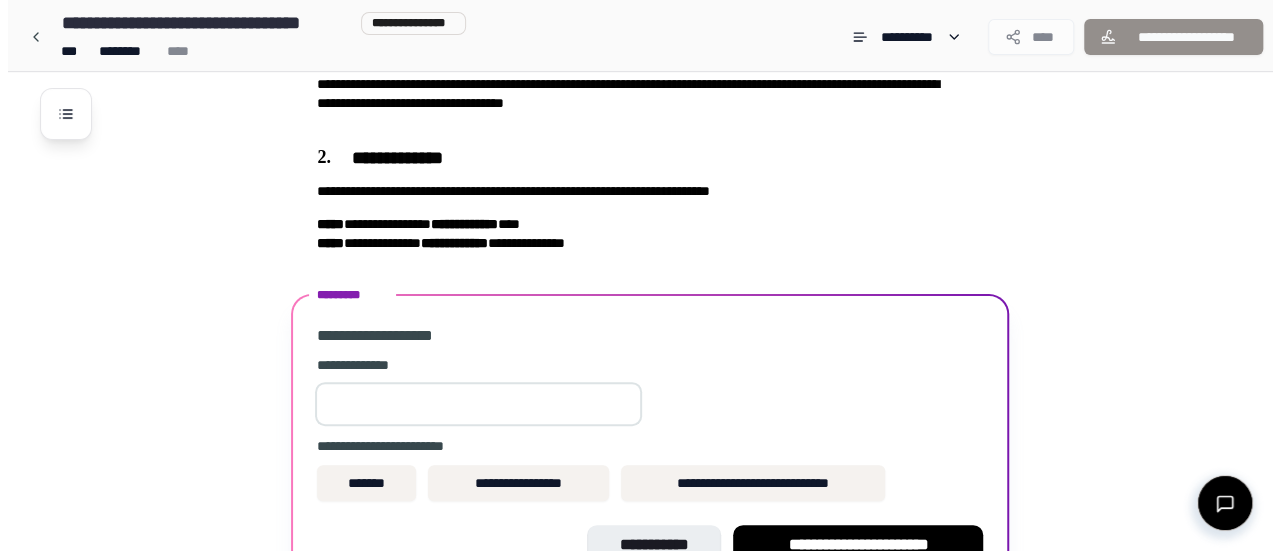 scroll, scrollTop: 0, scrollLeft: 0, axis: both 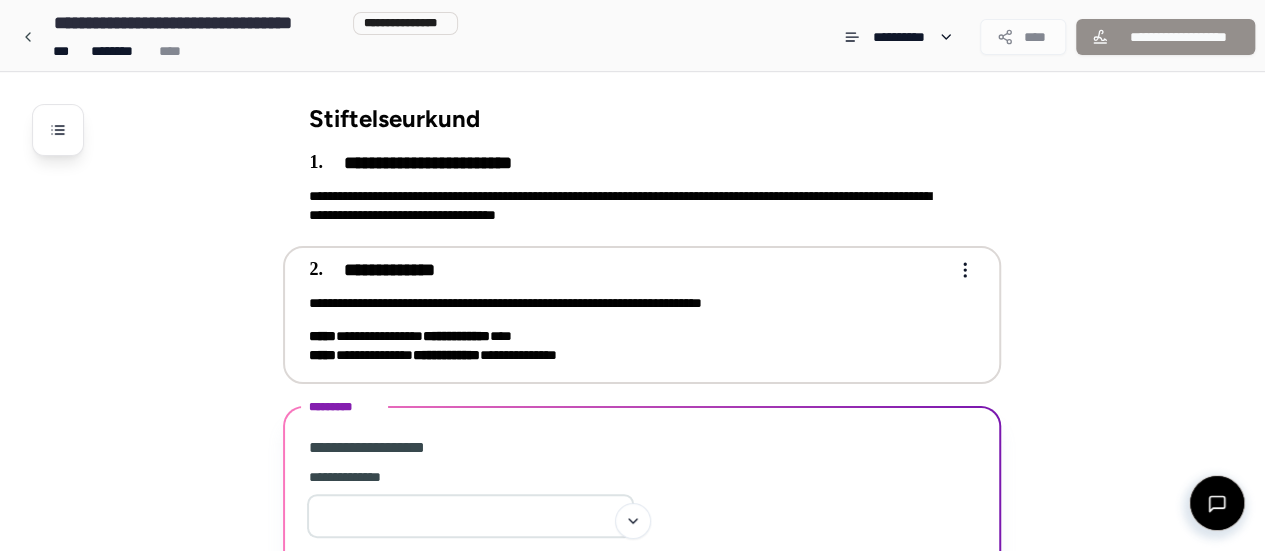 click on "**********" at bounding box center [632, 390] 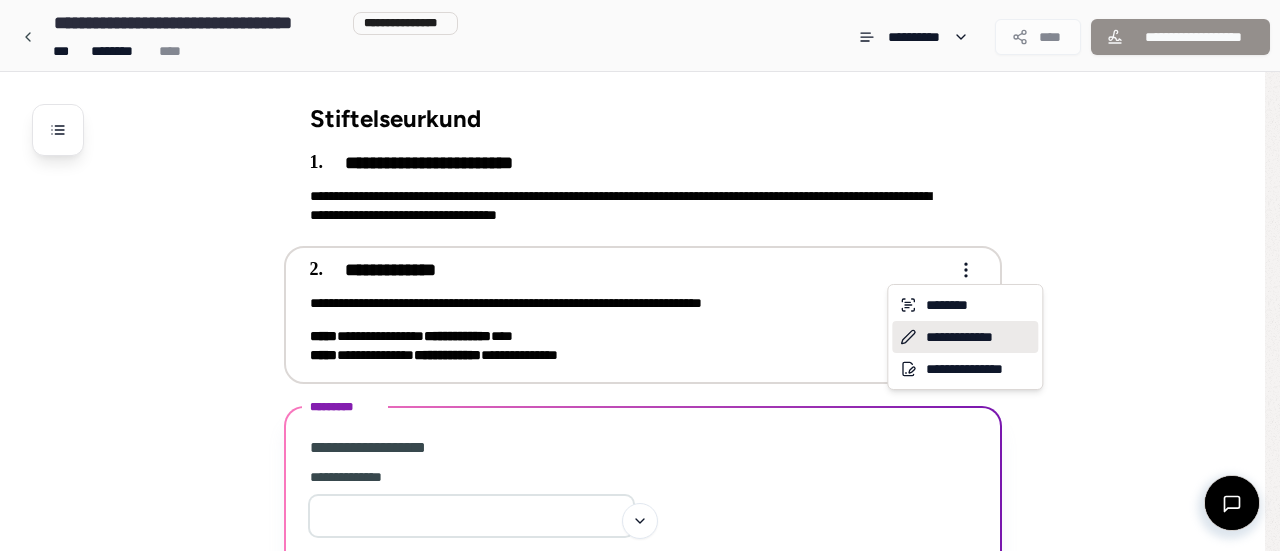 click on "**********" at bounding box center (965, 337) 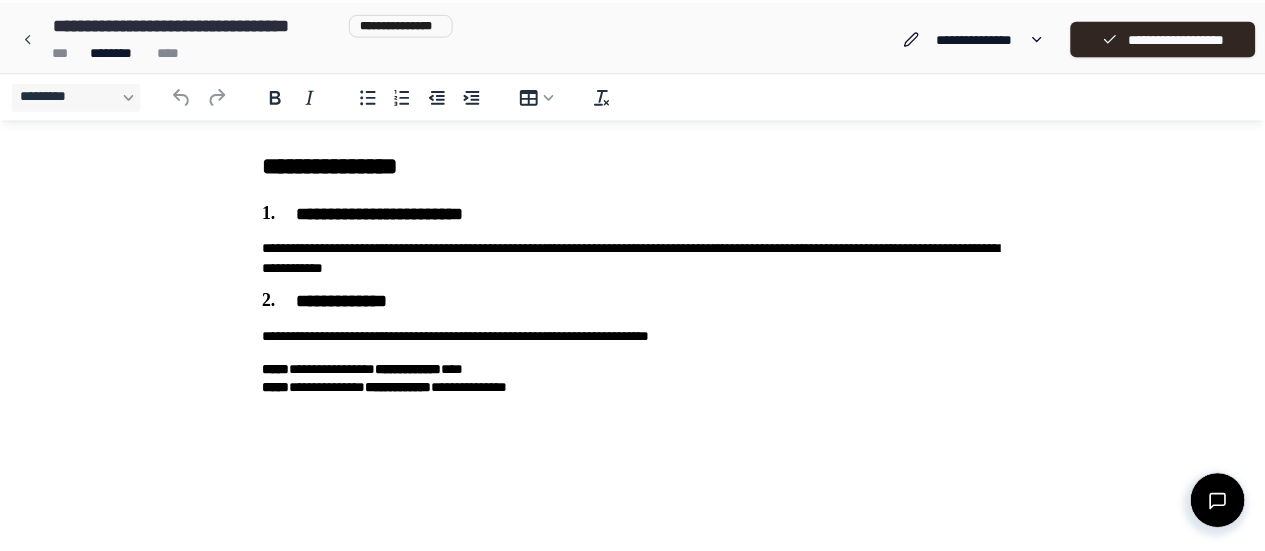 scroll, scrollTop: 0, scrollLeft: 0, axis: both 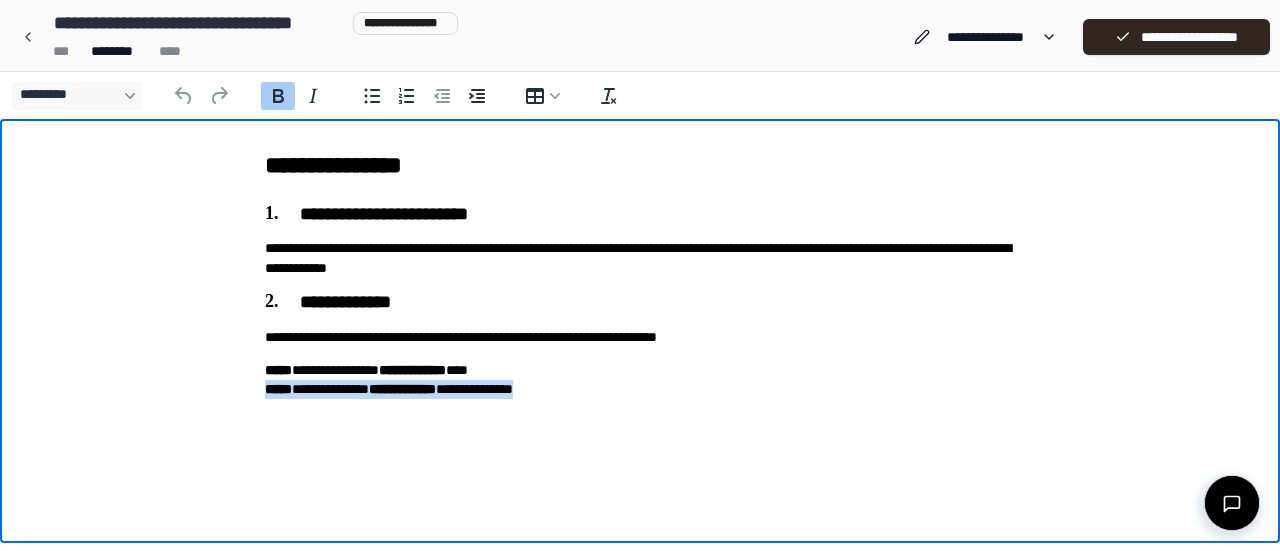drag, startPoint x: 599, startPoint y: 387, endPoint x: 228, endPoint y: 388, distance: 371.00134 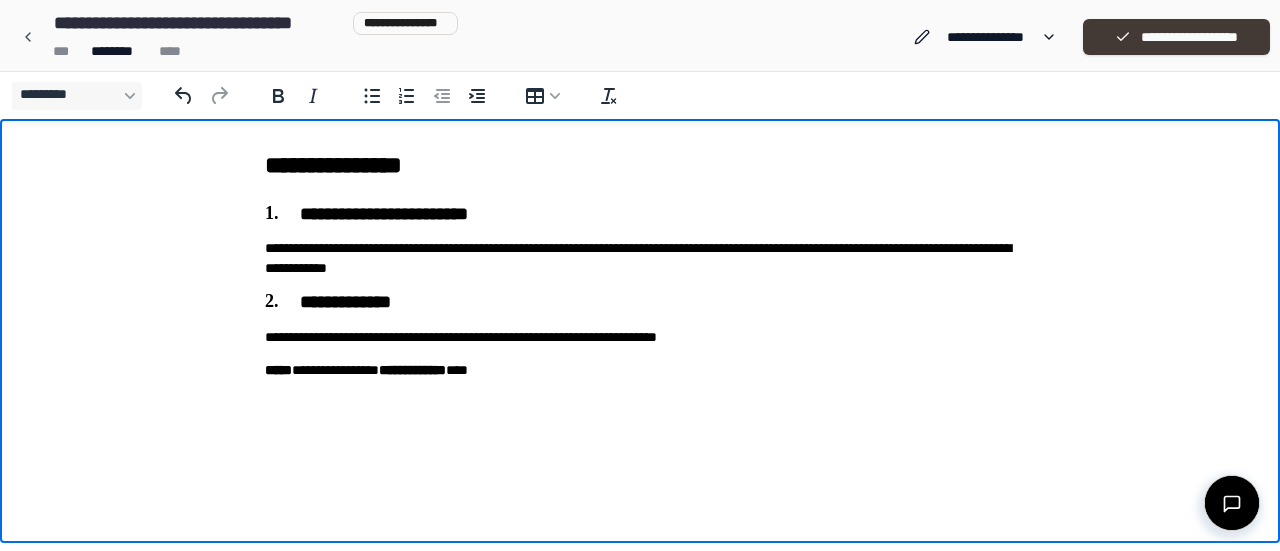 click on "**********" at bounding box center [1176, 37] 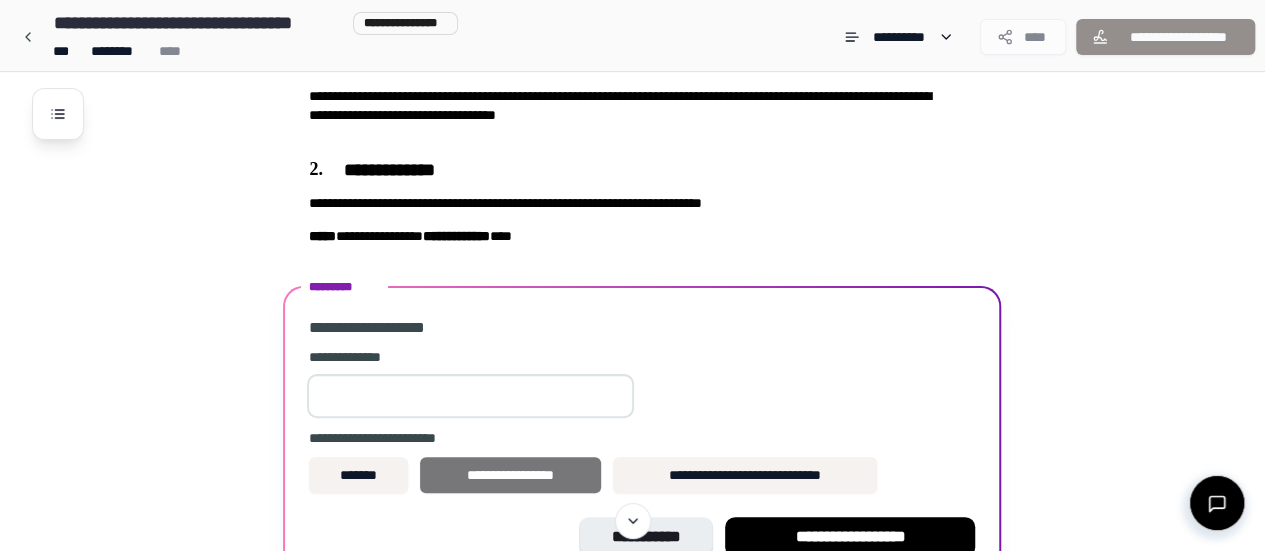 scroll, scrollTop: 200, scrollLeft: 0, axis: vertical 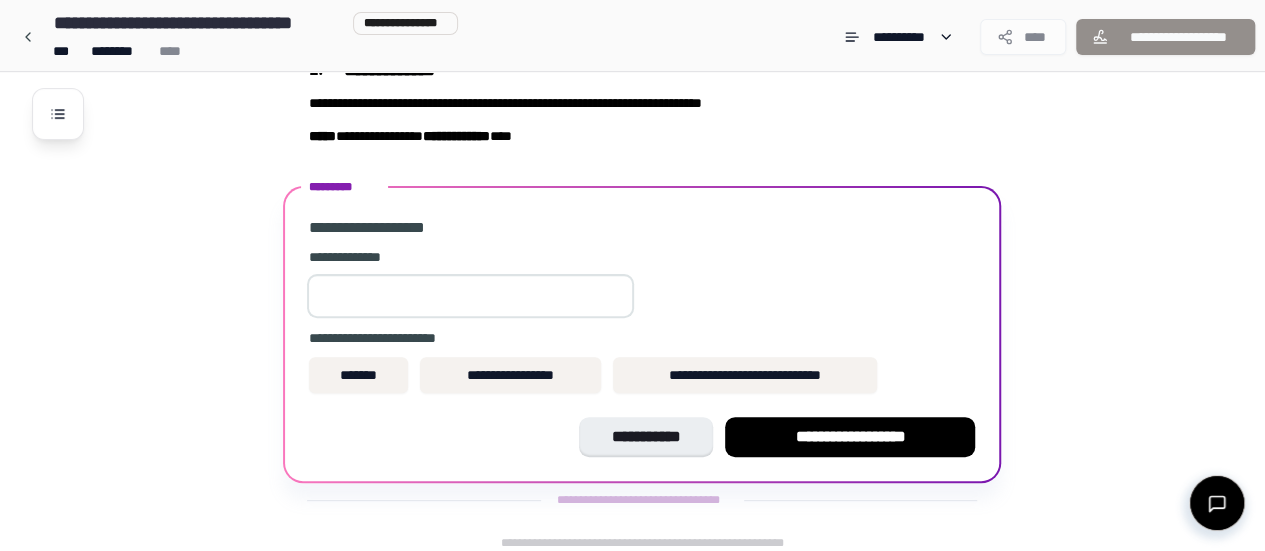 click at bounding box center (470, 296) 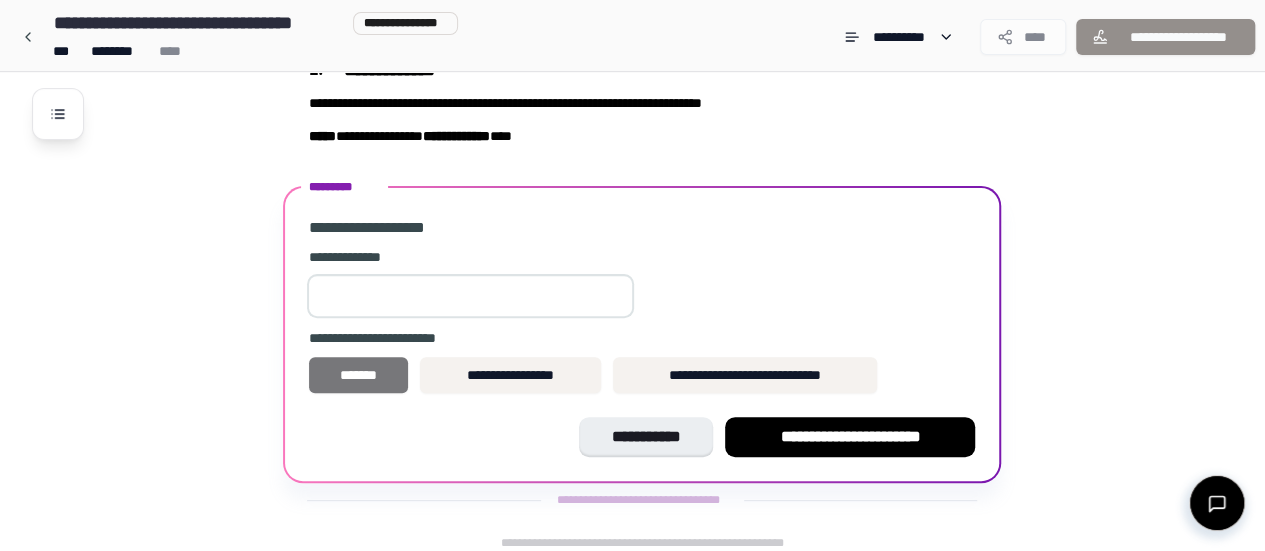 type on "***" 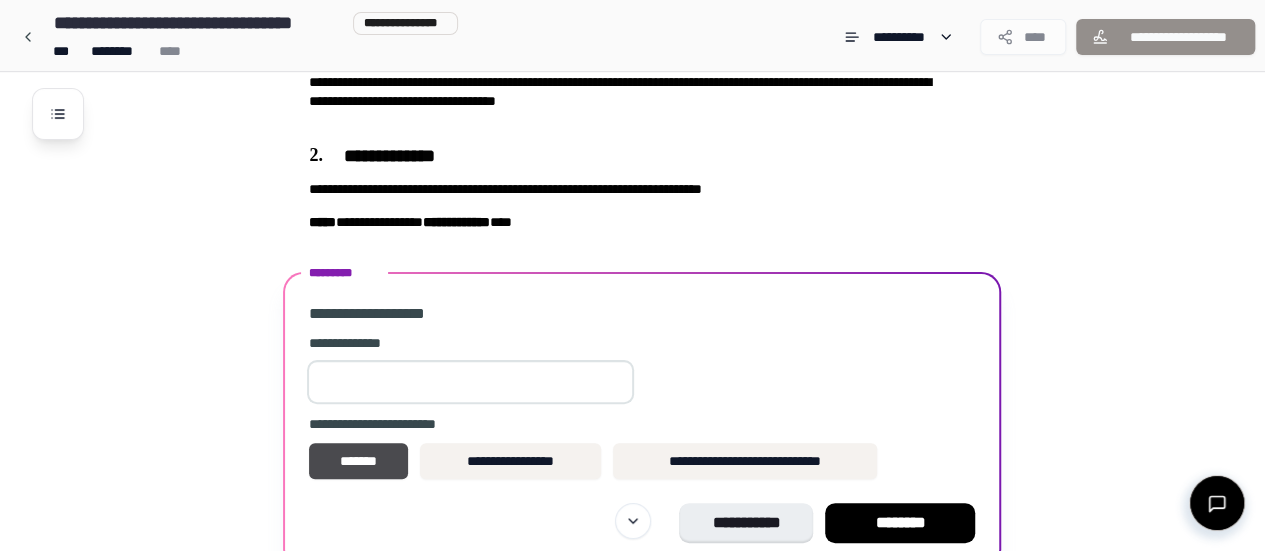 scroll, scrollTop: 100, scrollLeft: 0, axis: vertical 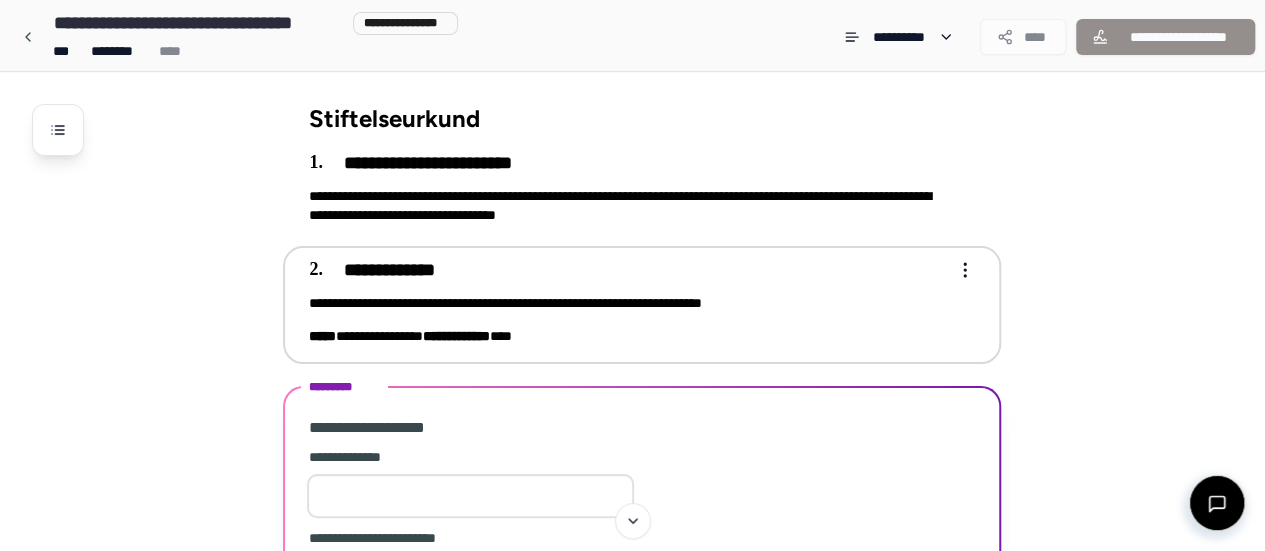 click on "**********" at bounding box center (642, 305) 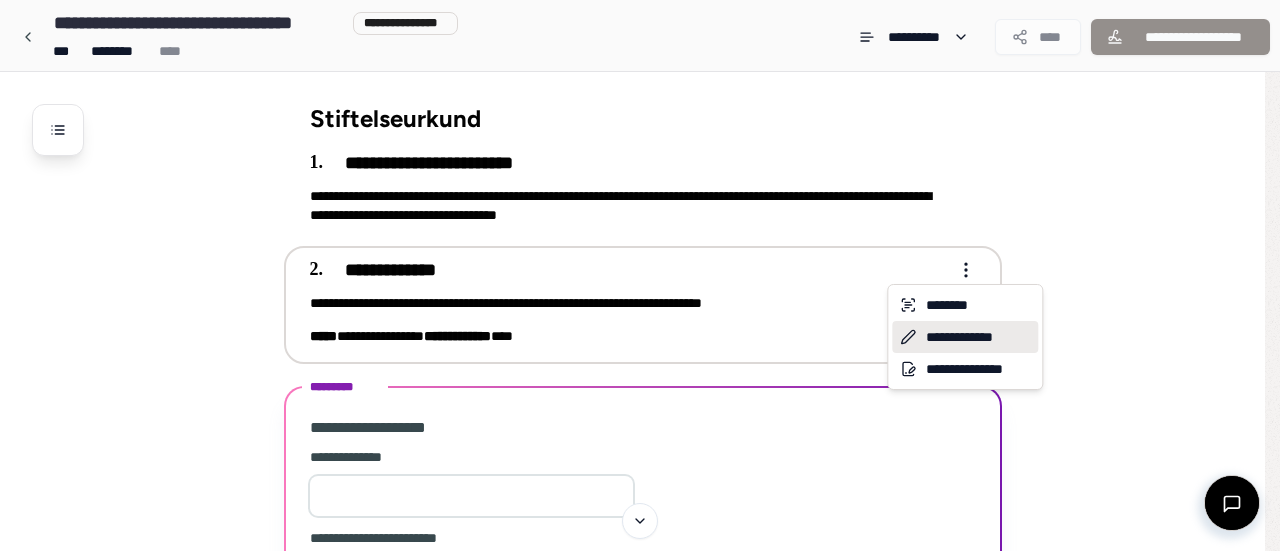 click on "**********" at bounding box center (965, 337) 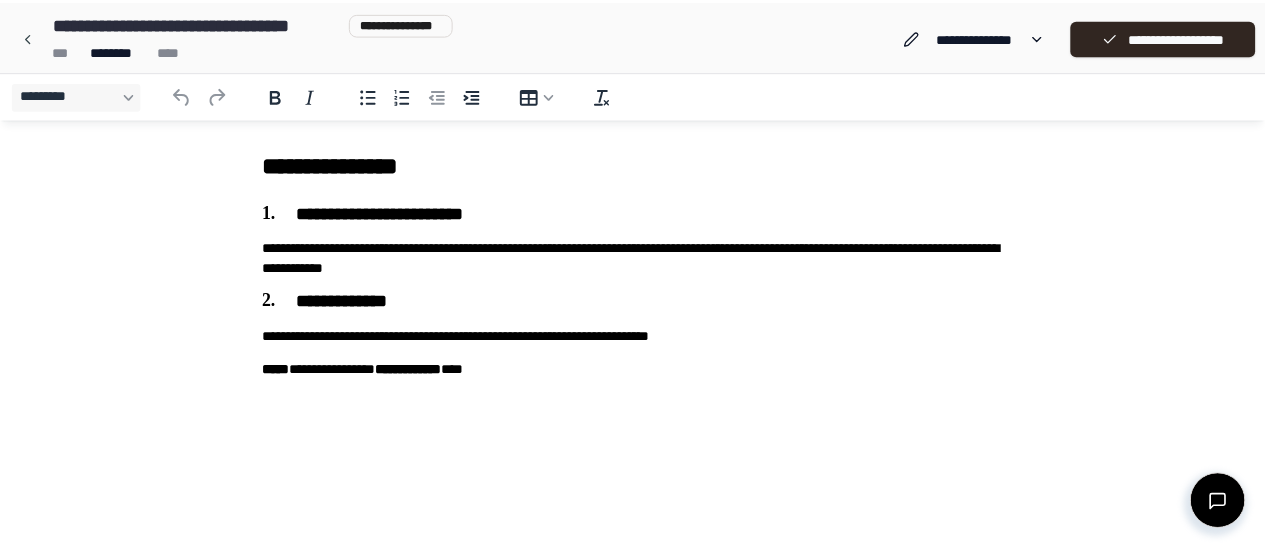 scroll, scrollTop: 0, scrollLeft: 0, axis: both 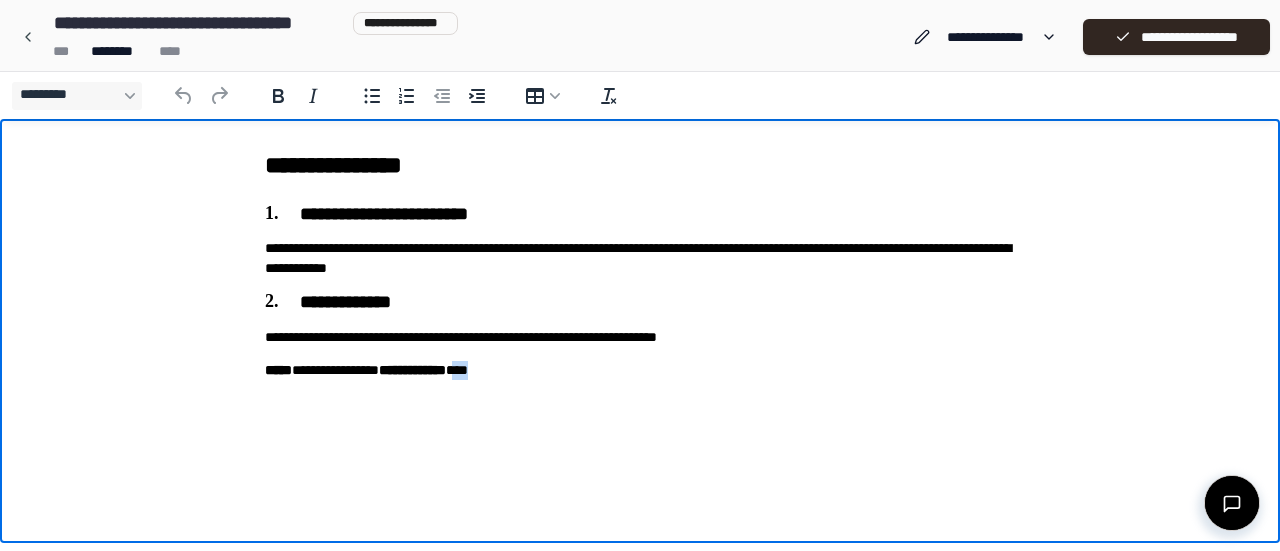 drag, startPoint x: 543, startPoint y: 375, endPoint x: 546, endPoint y: 362, distance: 13.341664 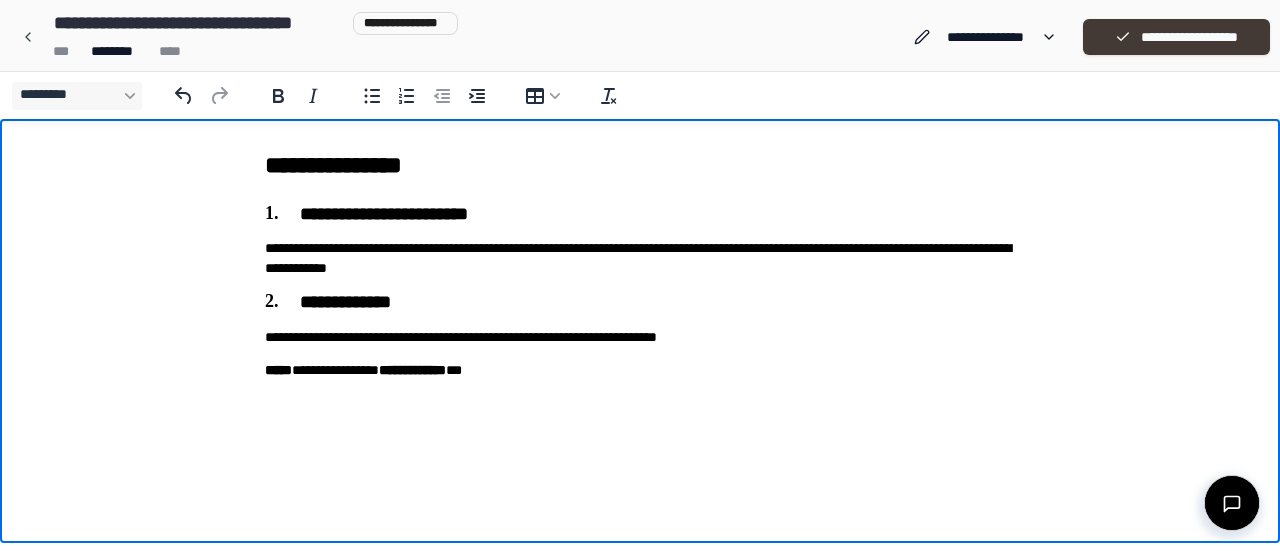 click on "**********" at bounding box center [1176, 37] 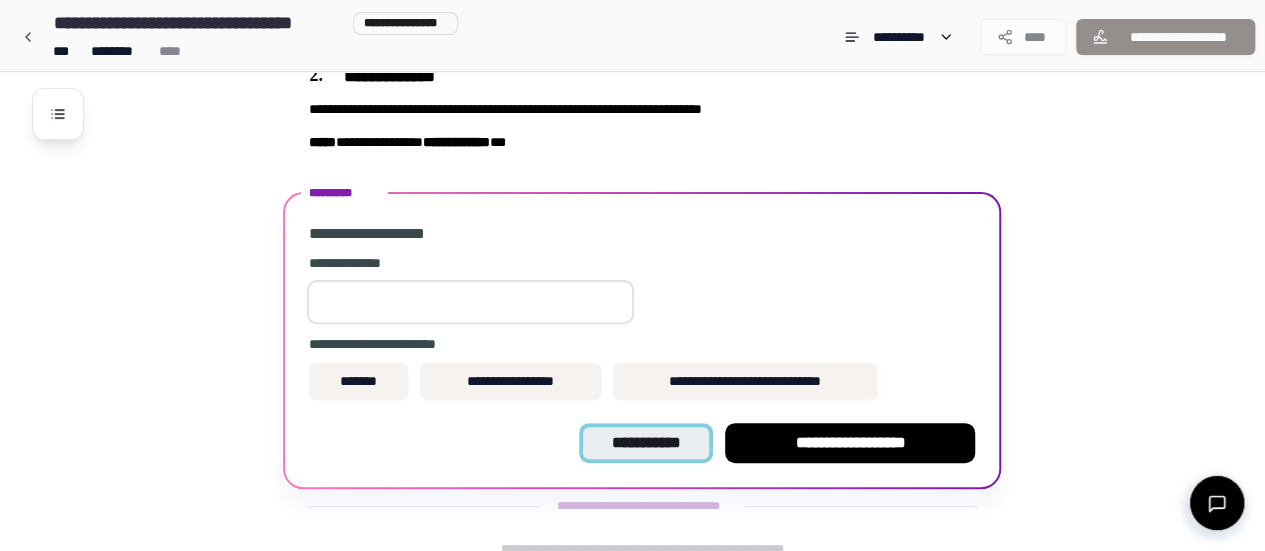 scroll, scrollTop: 200, scrollLeft: 0, axis: vertical 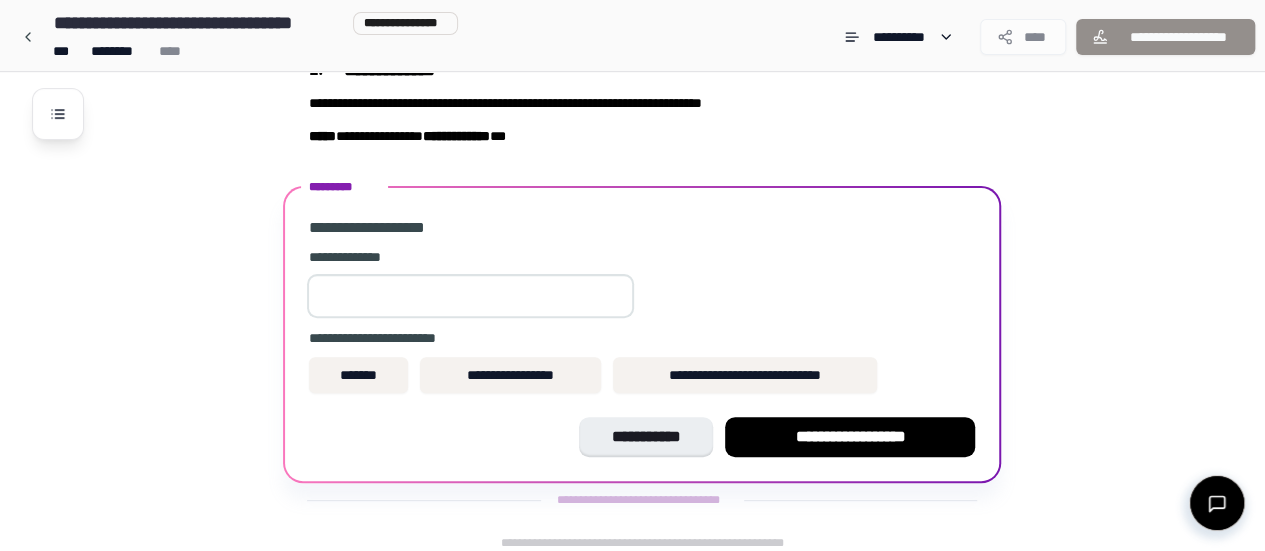 click at bounding box center (470, 296) 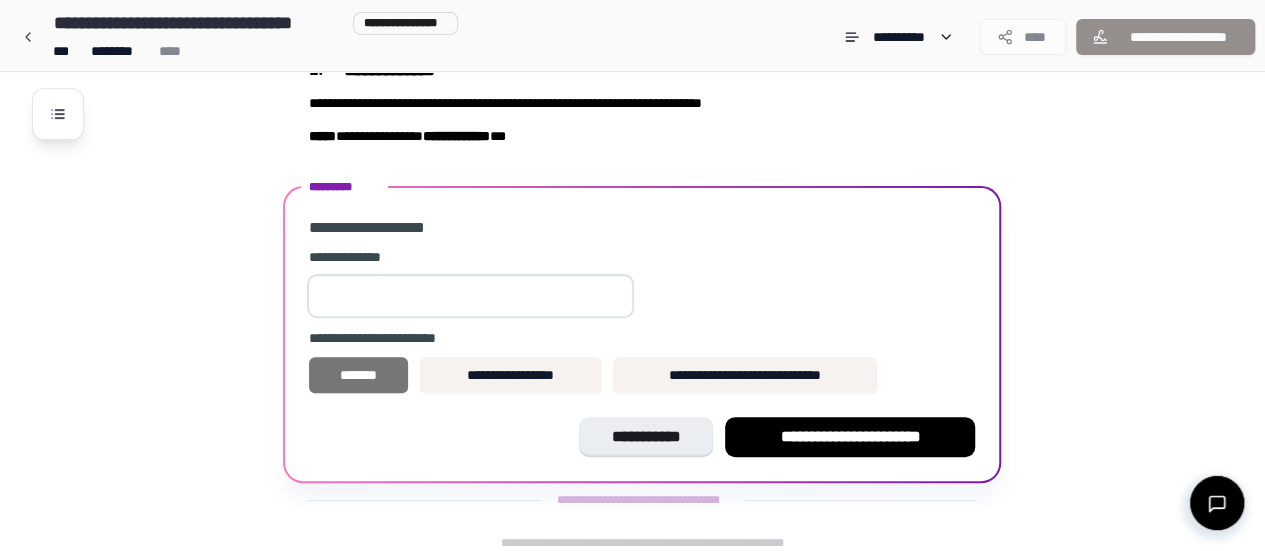 type on "***" 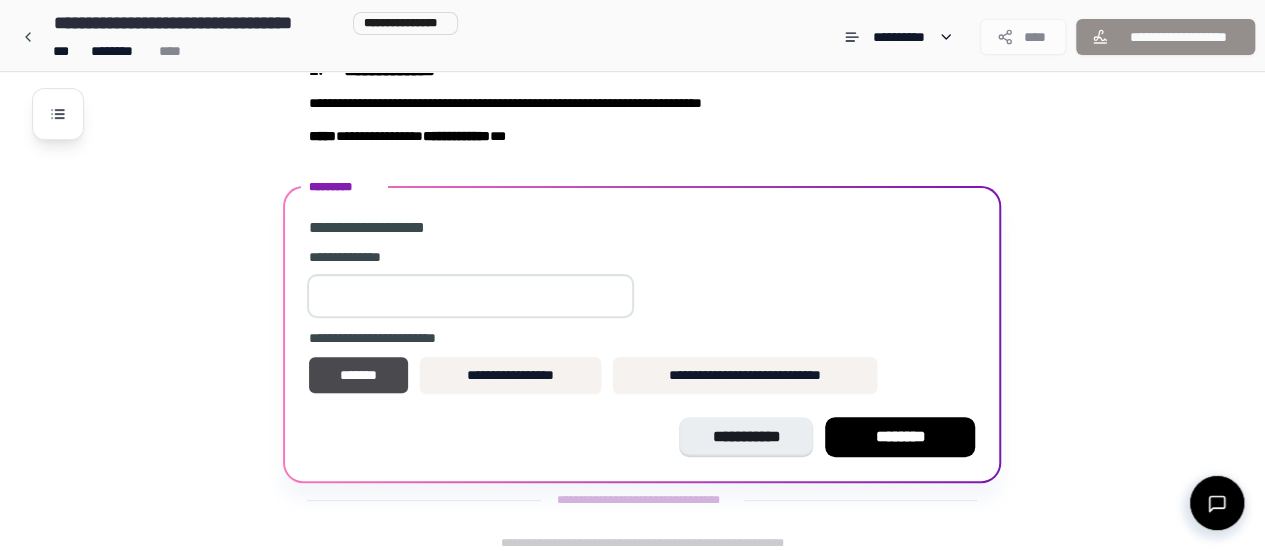 click on "********" at bounding box center [900, 437] 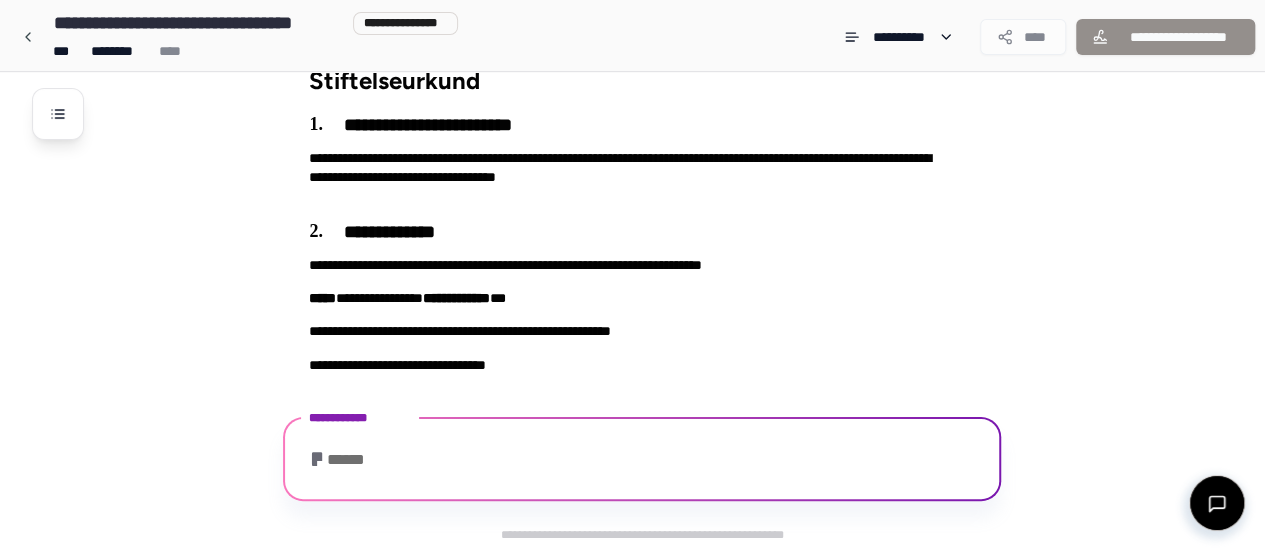 scroll, scrollTop: 322, scrollLeft: 0, axis: vertical 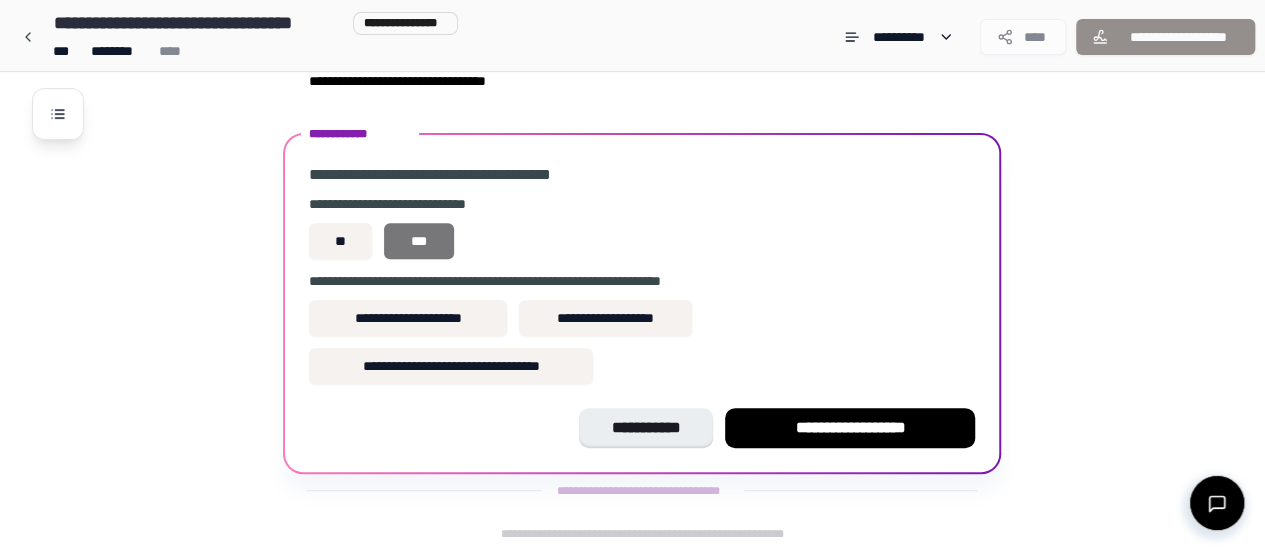 click on "***" at bounding box center (419, 241) 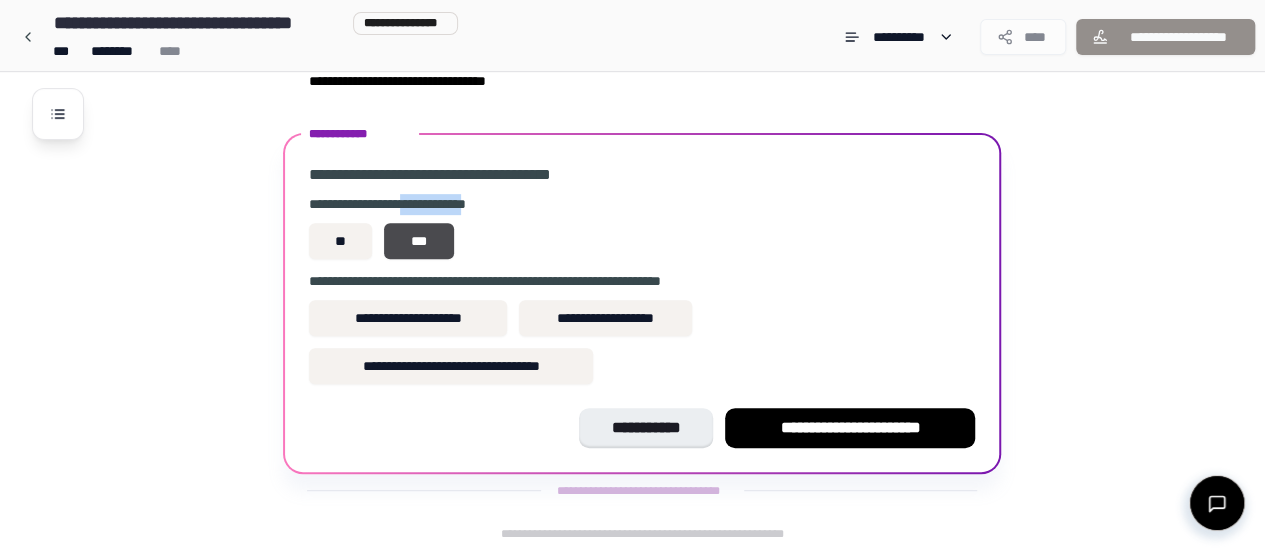 drag, startPoint x: 422, startPoint y: 203, endPoint x: 502, endPoint y: 207, distance: 80.09994 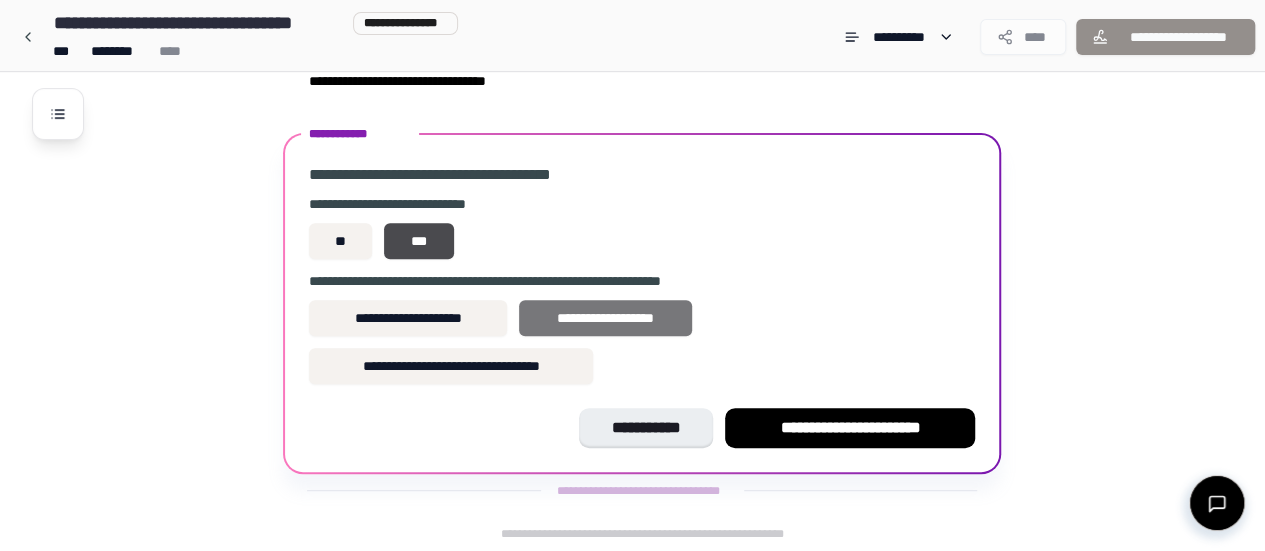 click on "**********" at bounding box center [605, 318] 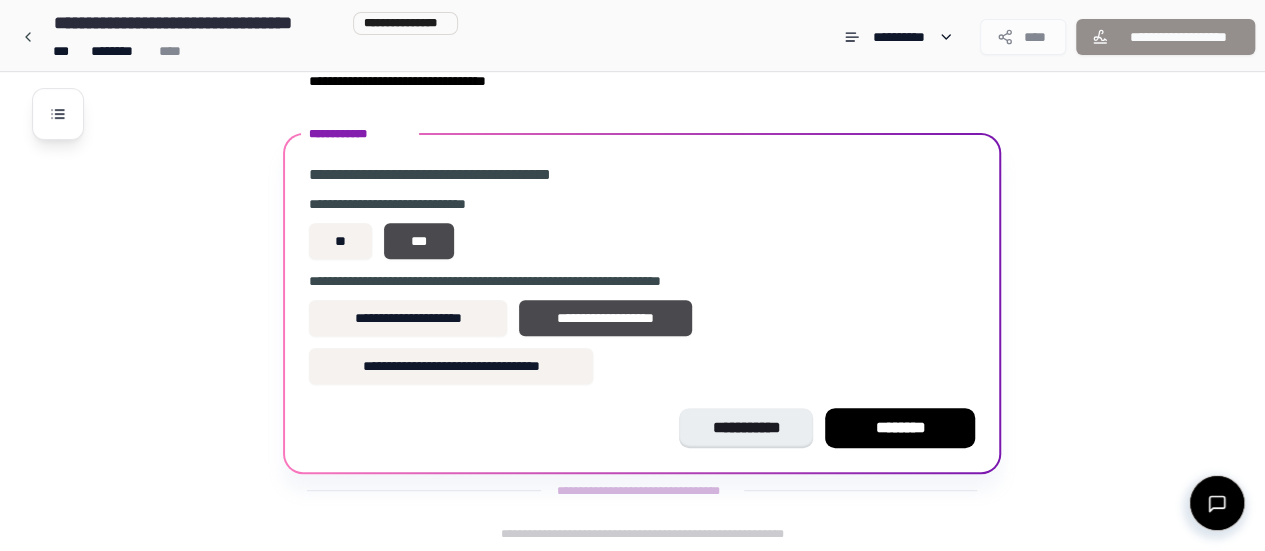 click on "********" at bounding box center [900, 428] 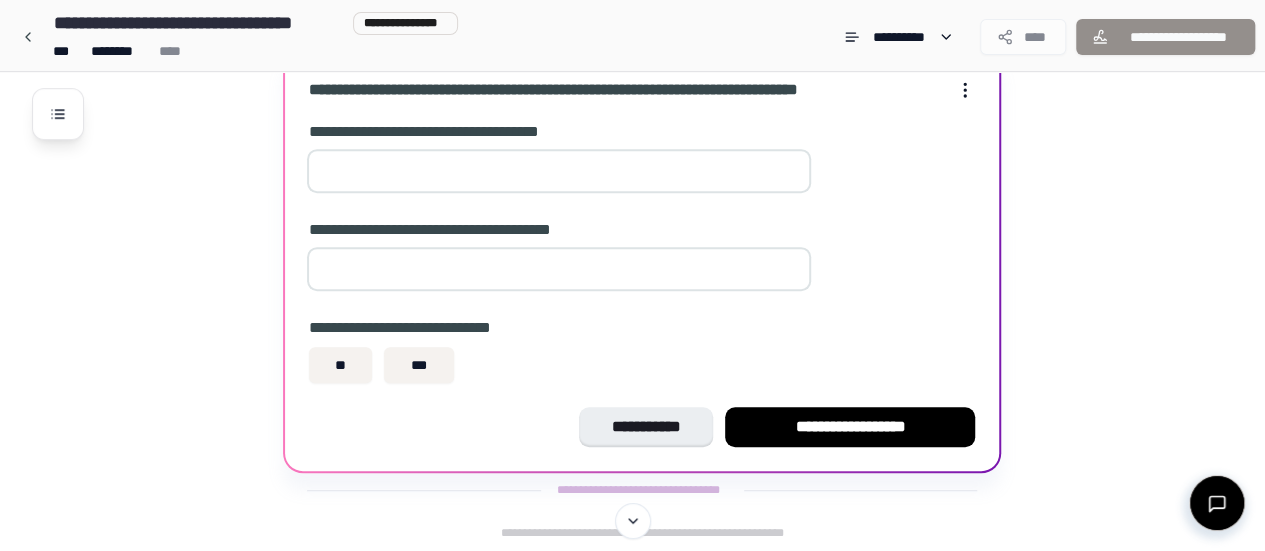scroll, scrollTop: 342, scrollLeft: 0, axis: vertical 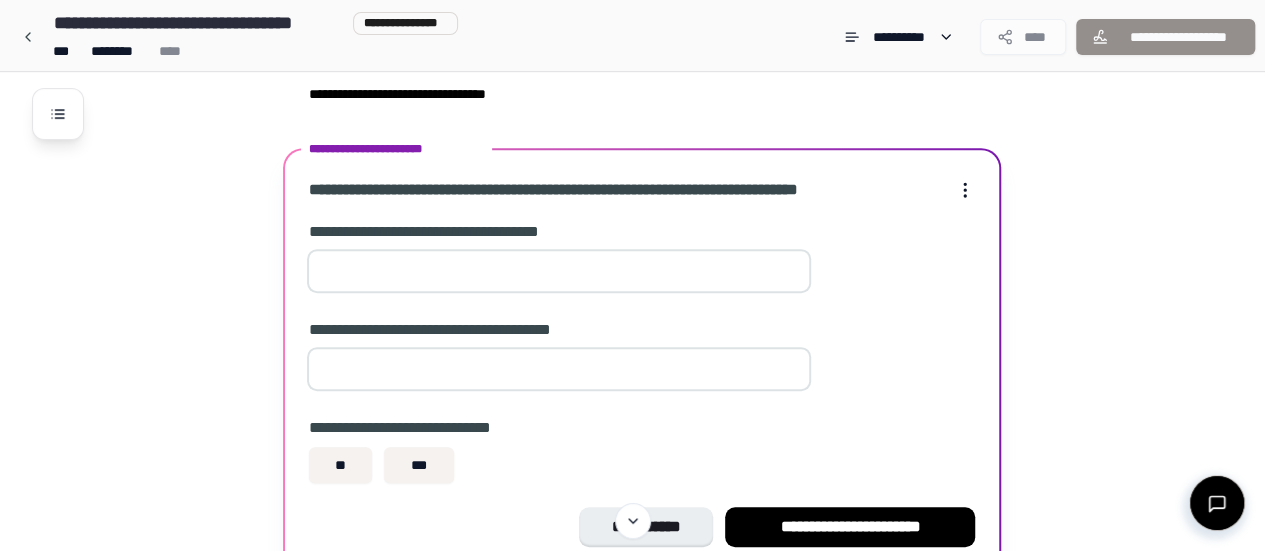 click on "*" at bounding box center [559, 271] 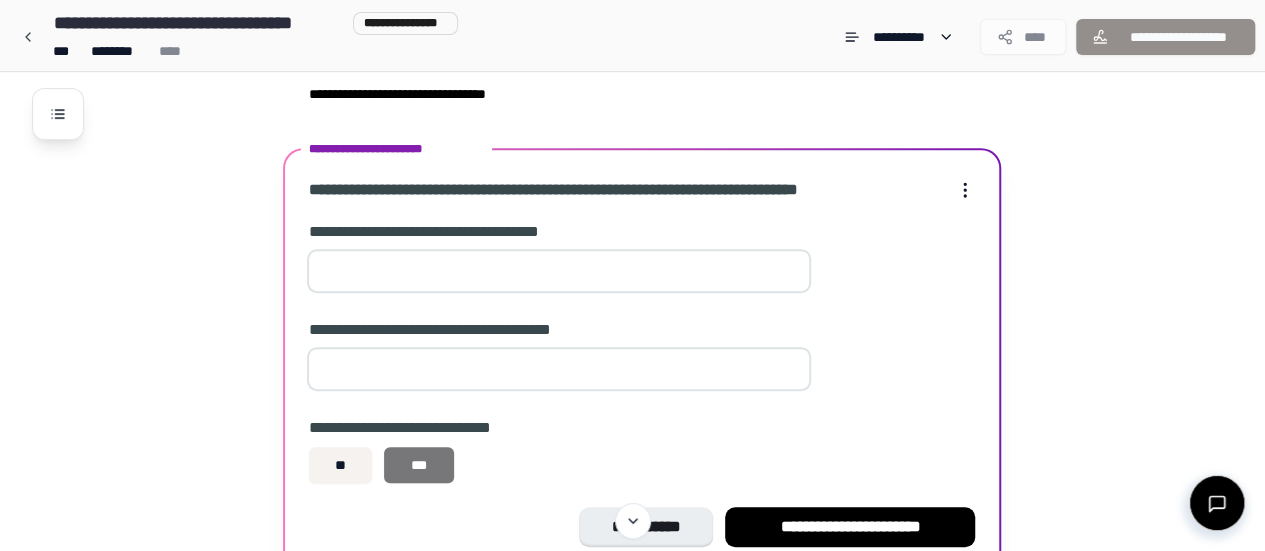click on "***" at bounding box center [419, 465] 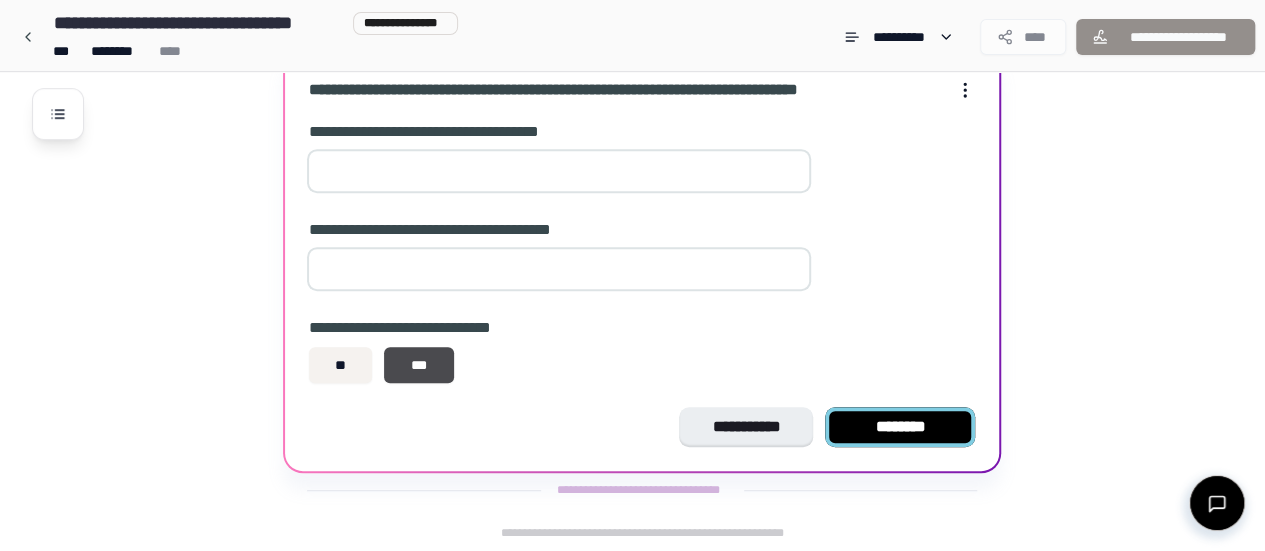 click on "********" at bounding box center (900, 427) 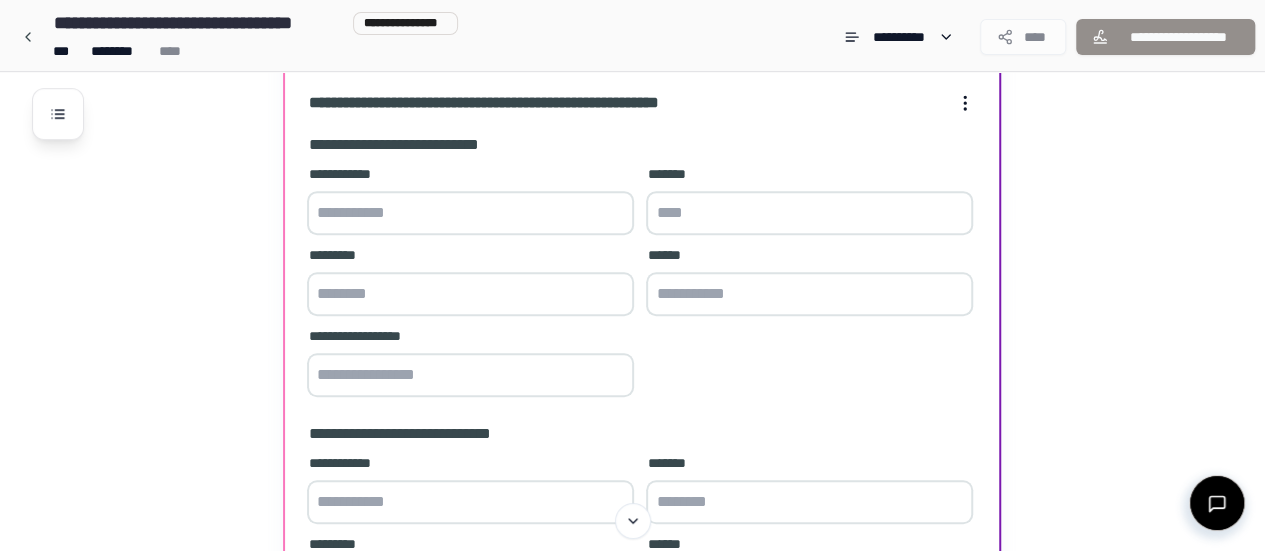 scroll, scrollTop: 370, scrollLeft: 0, axis: vertical 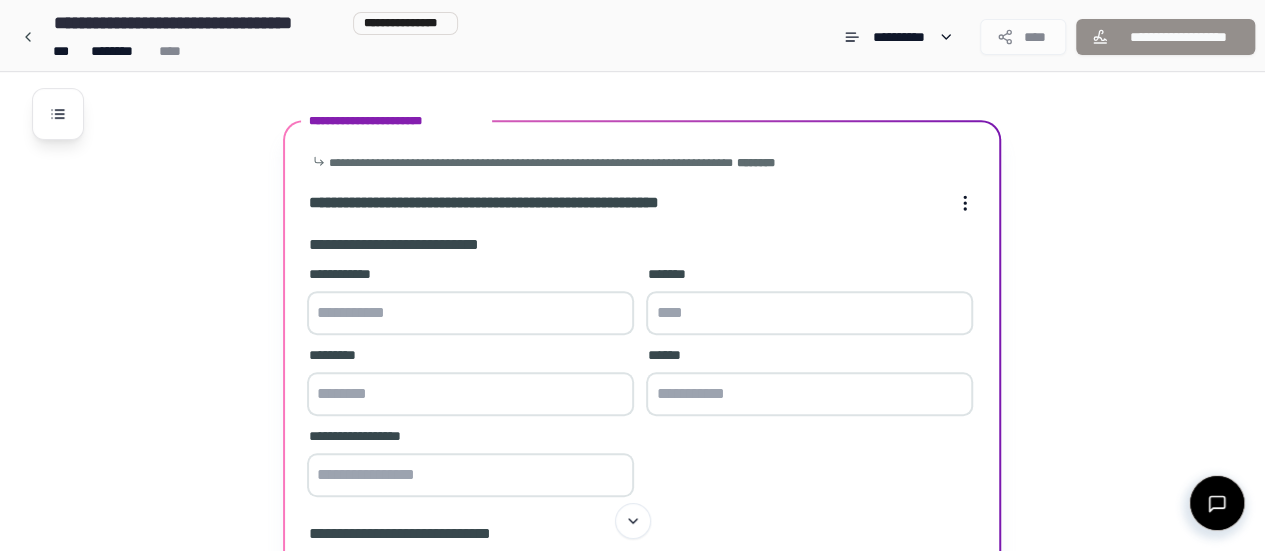 click at bounding box center (470, 313) 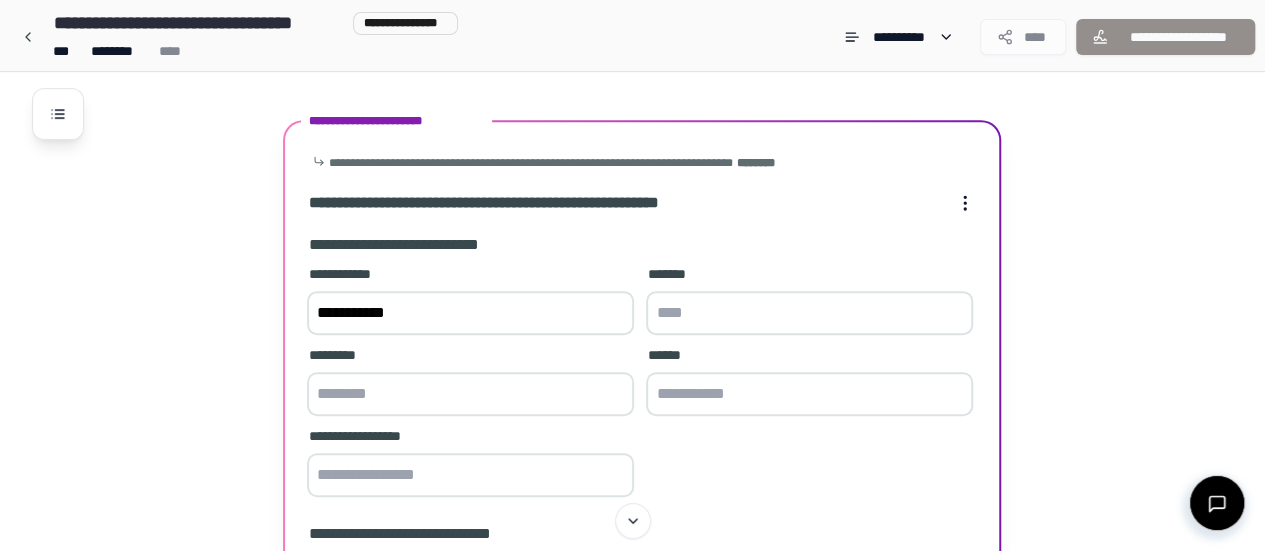 type on "**********" 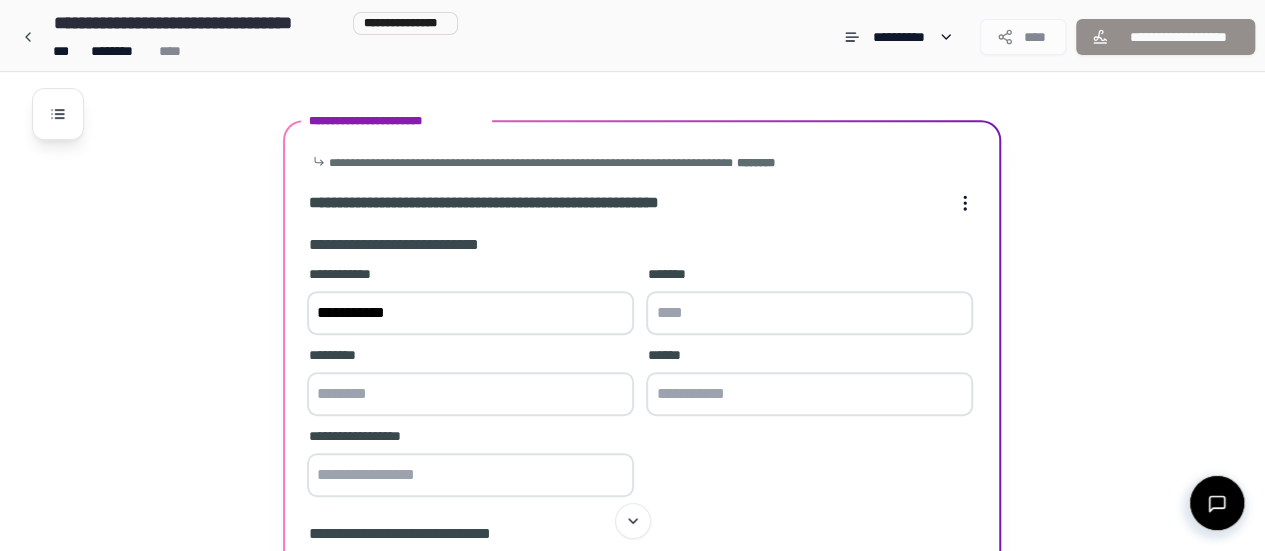 click at bounding box center (809, 313) 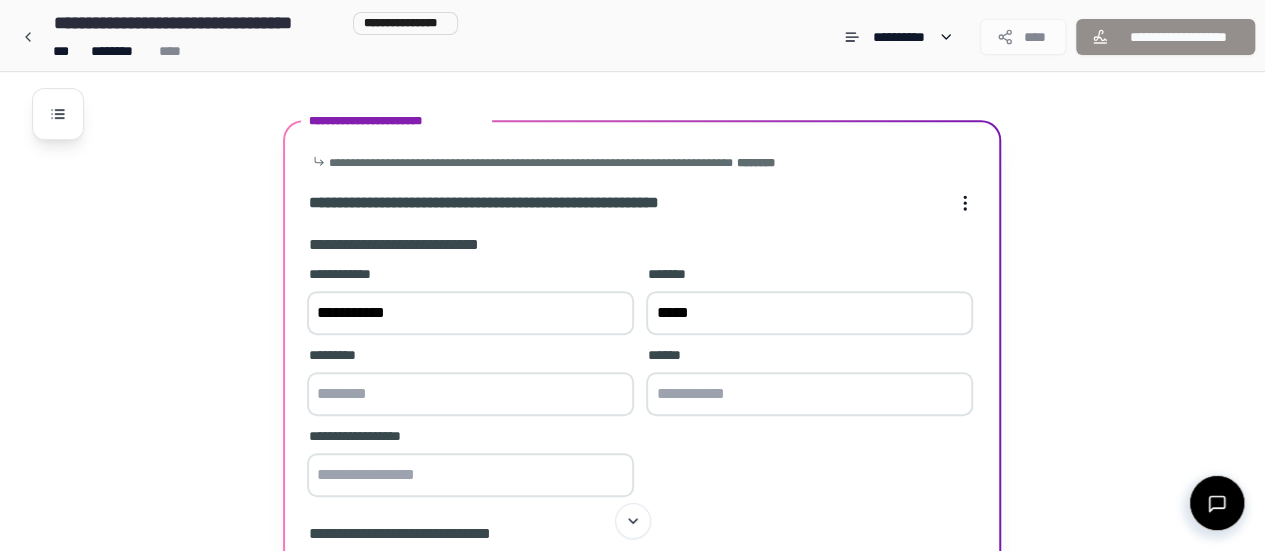 type on "*****" 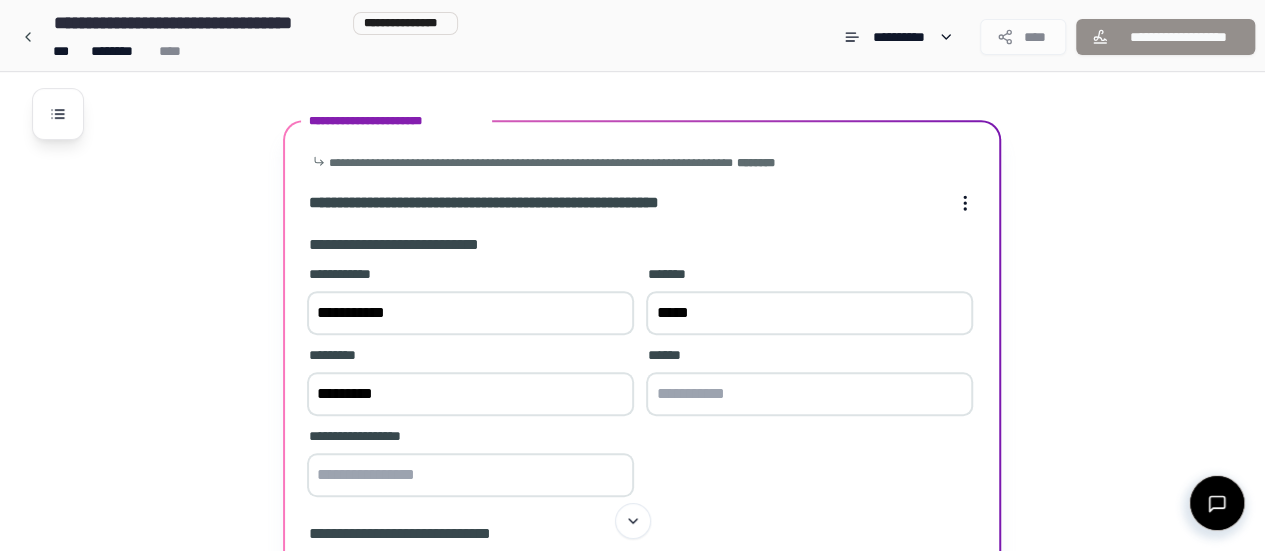 type on "*********" 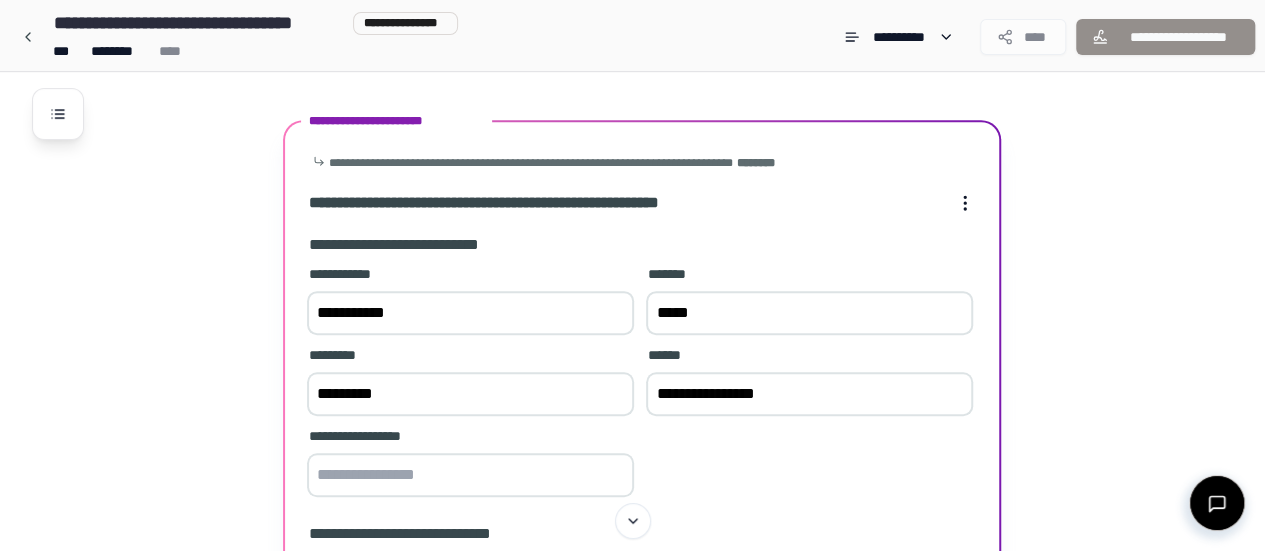 type on "**********" 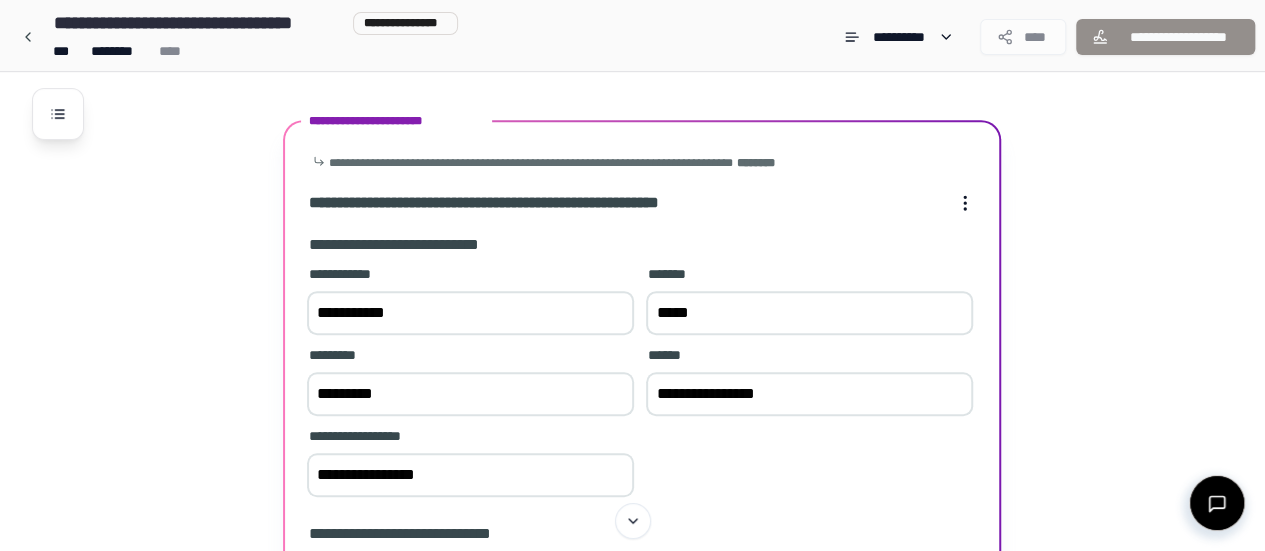 type on "**********" 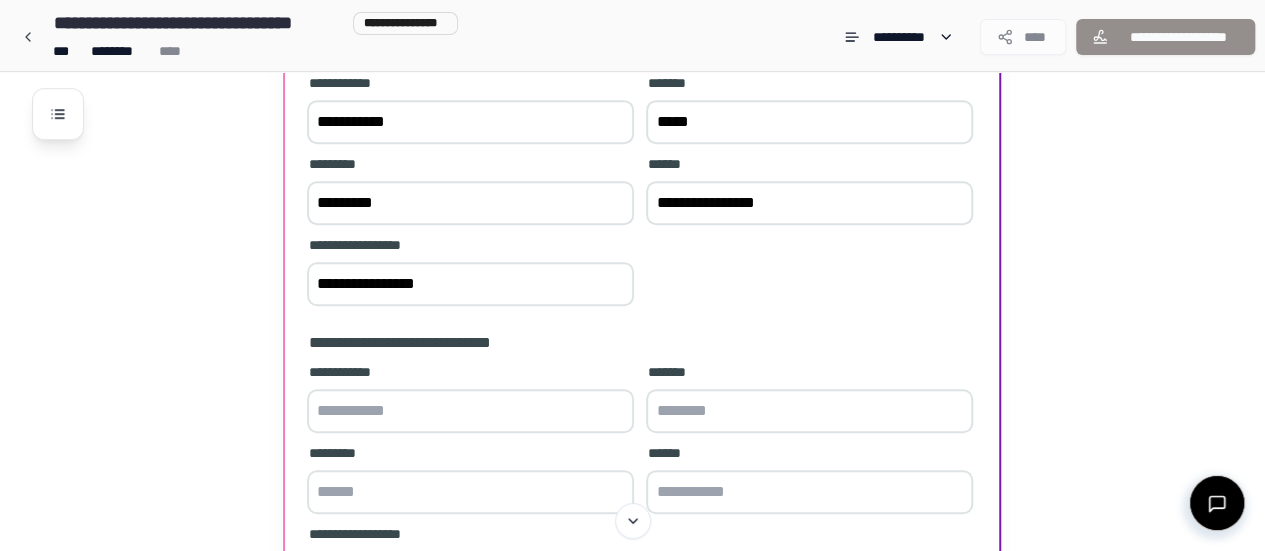 scroll, scrollTop: 670, scrollLeft: 0, axis: vertical 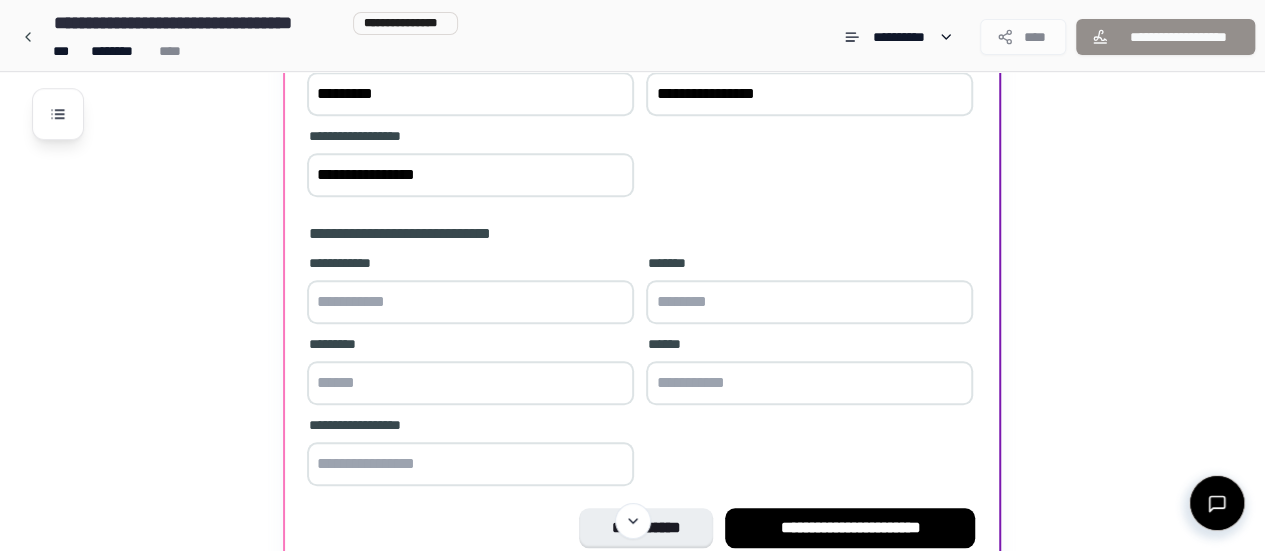 click at bounding box center (470, 302) 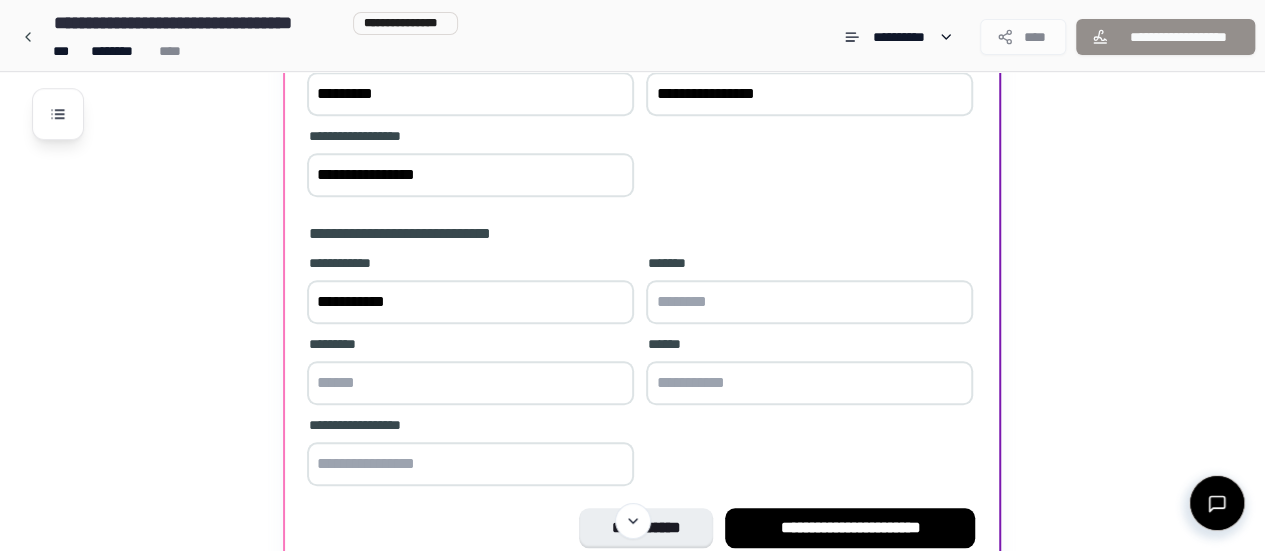 type on "**********" 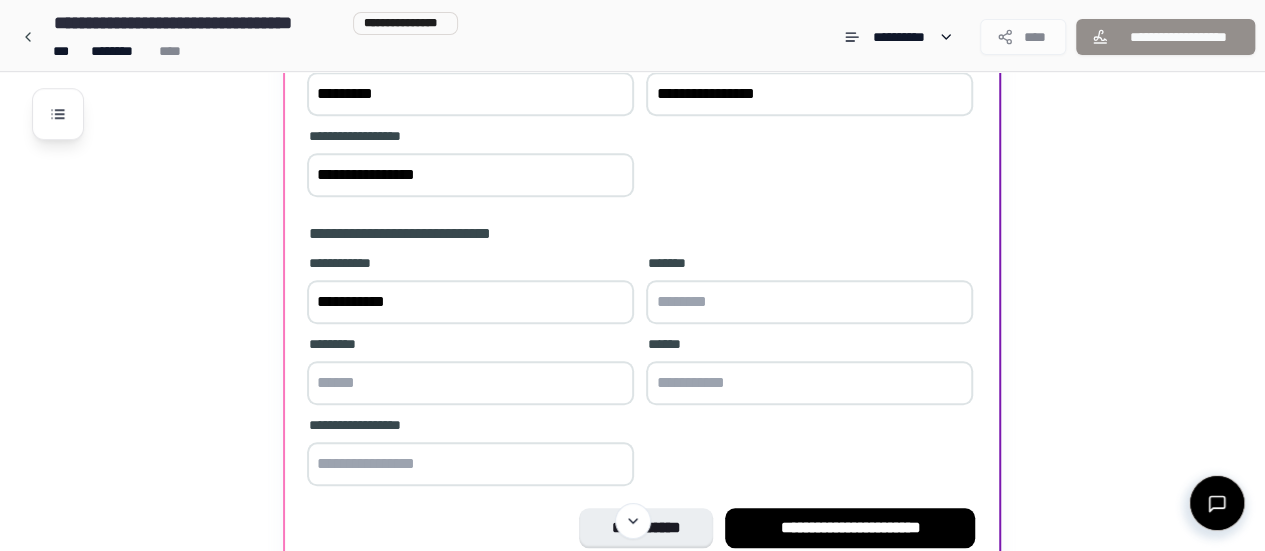 click at bounding box center [809, 302] 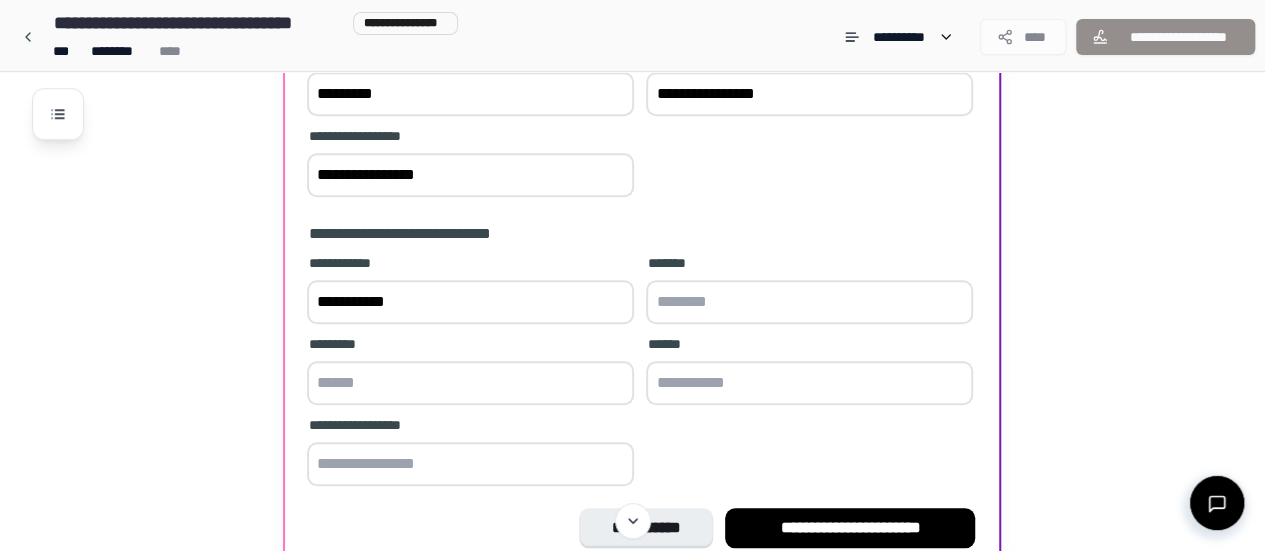 click at bounding box center [809, 302] 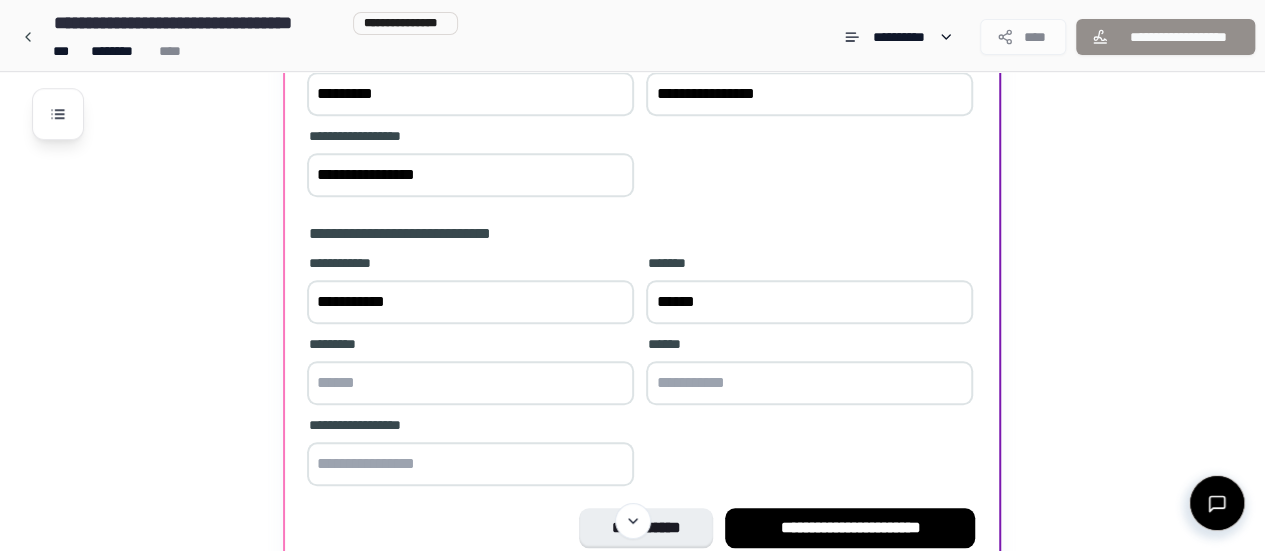 type on "******" 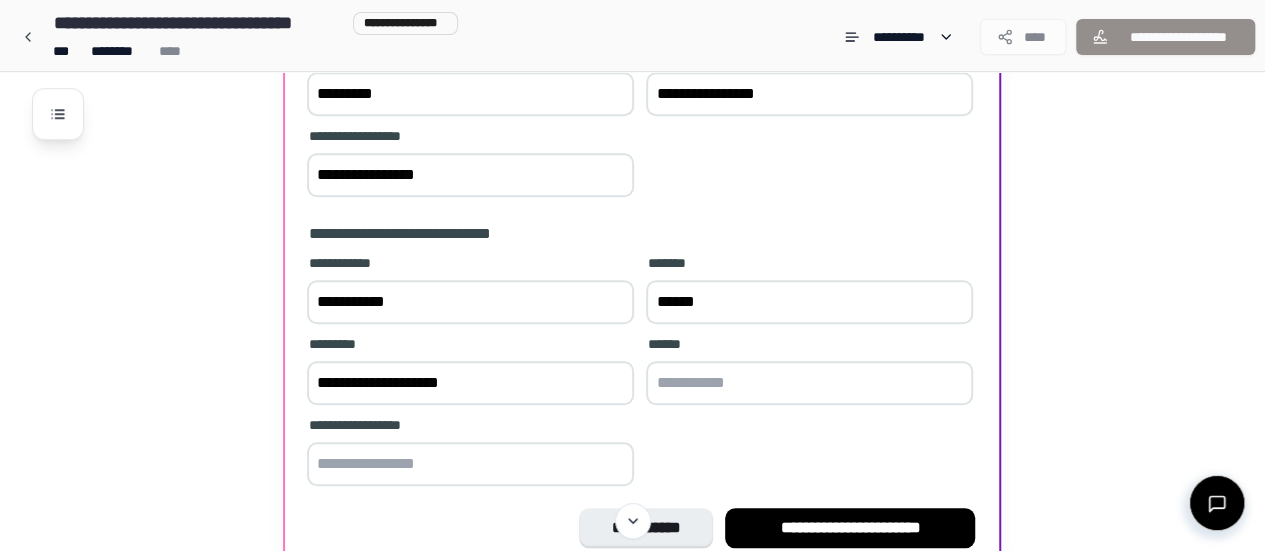 type on "**********" 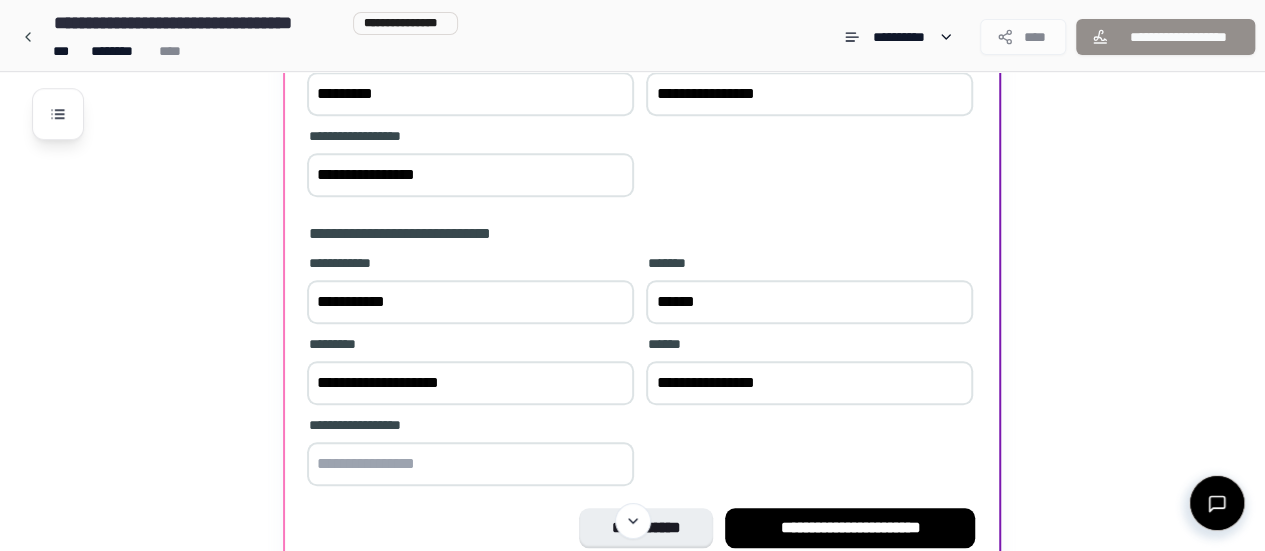 type on "**********" 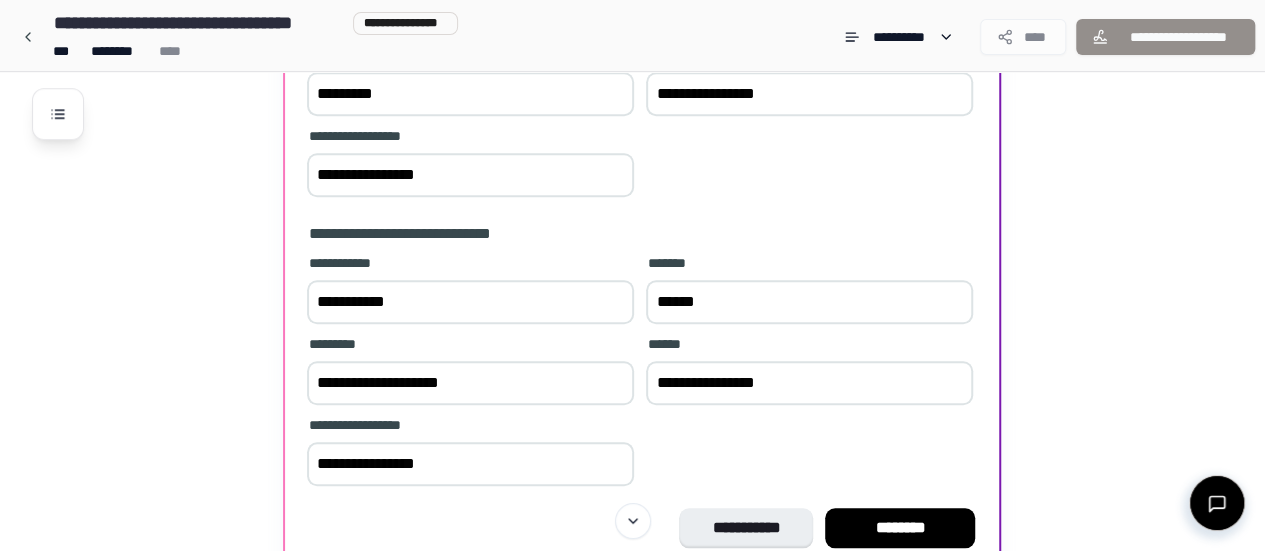 type on "**********" 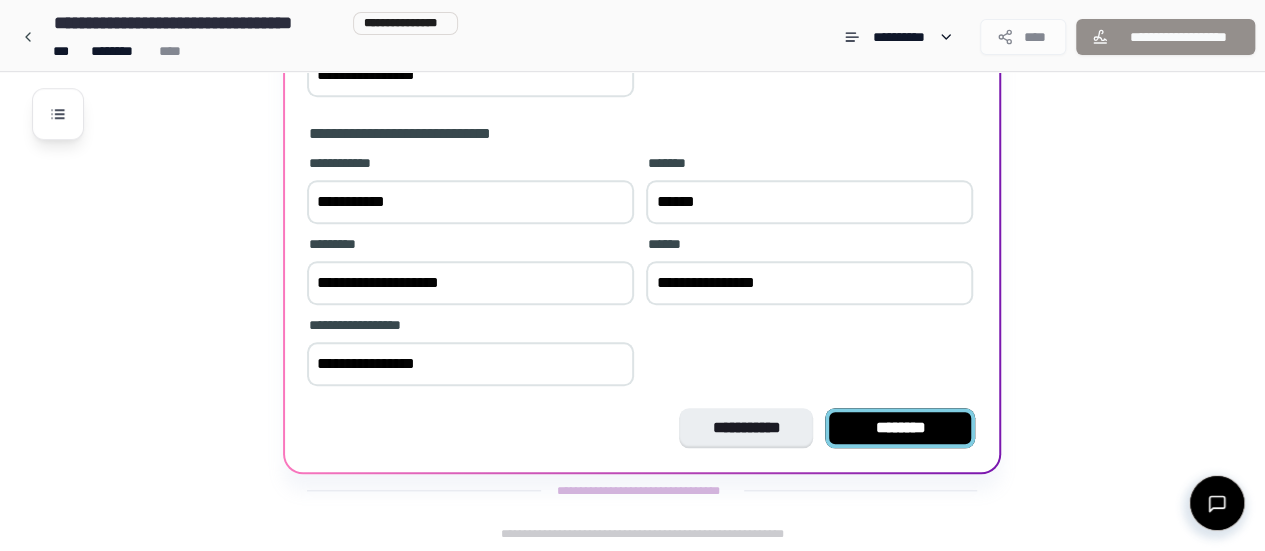 click on "********" at bounding box center [900, 428] 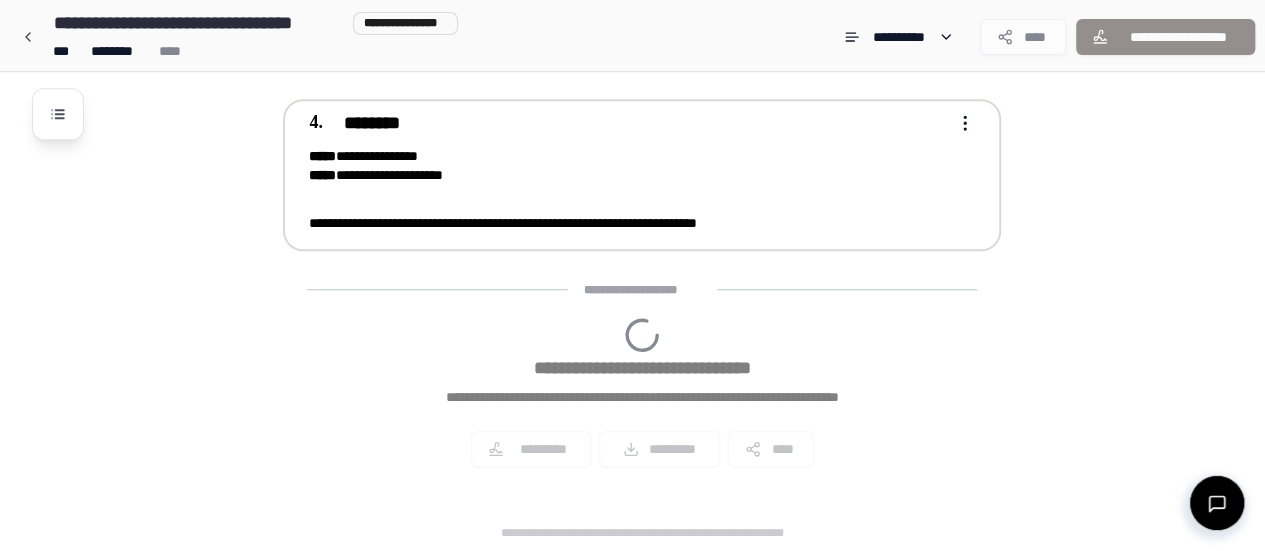 scroll, scrollTop: 824, scrollLeft: 0, axis: vertical 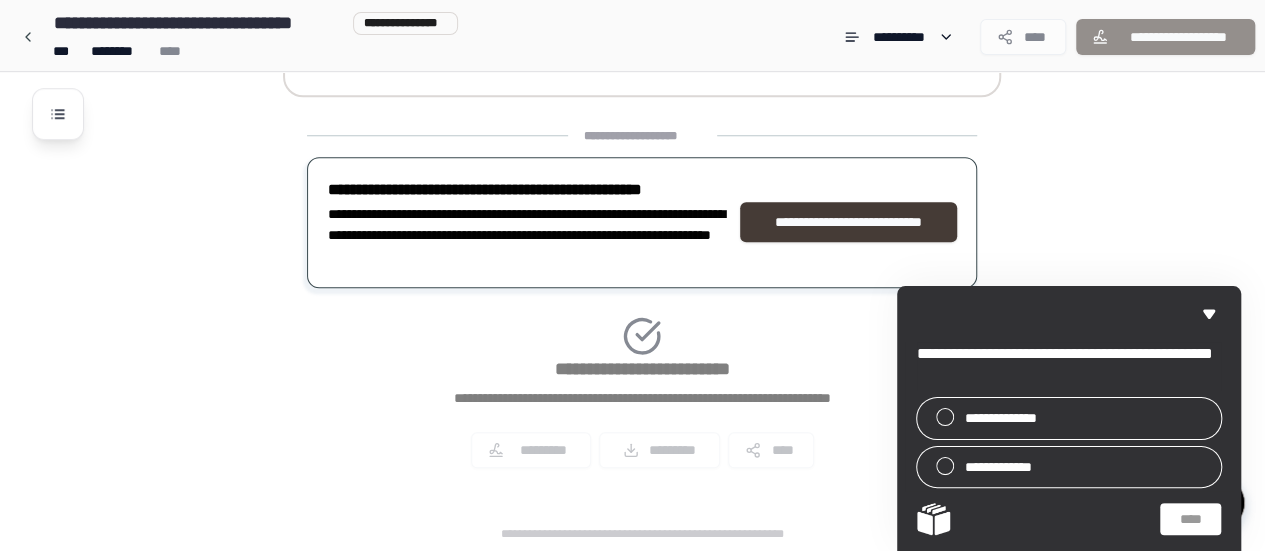 click on "**********" at bounding box center [848, 222] 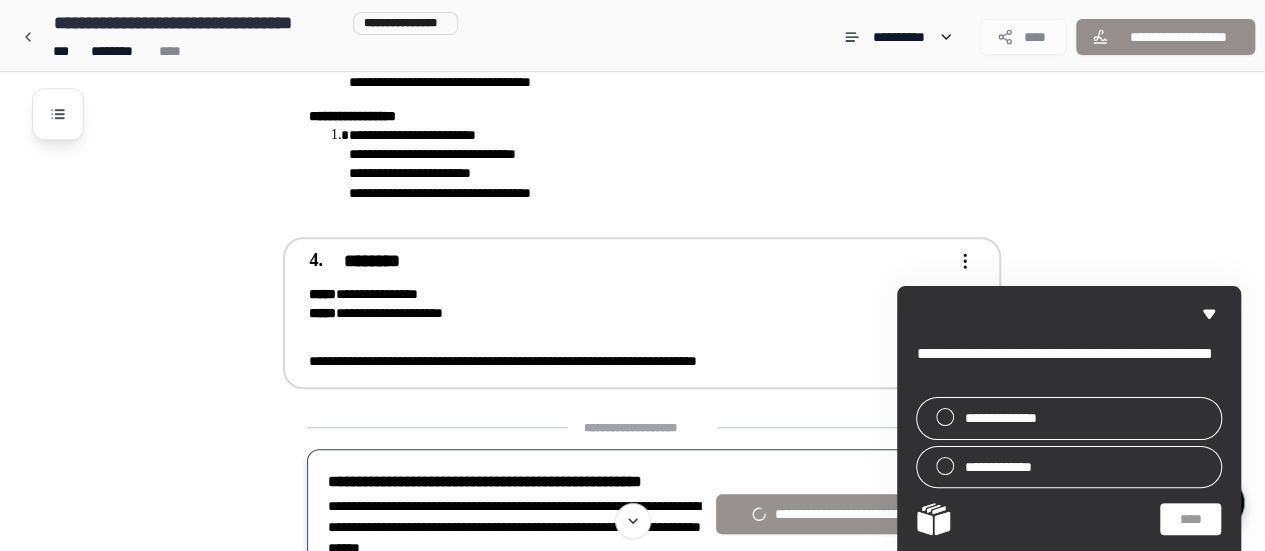 scroll, scrollTop: 524, scrollLeft: 0, axis: vertical 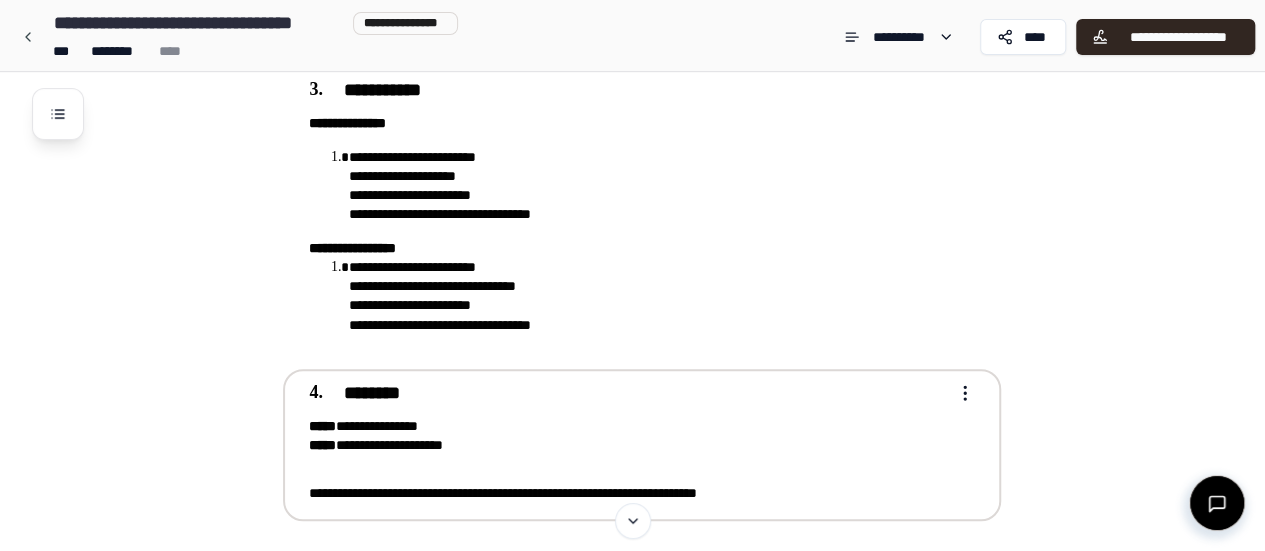 click at bounding box center [961, 393] 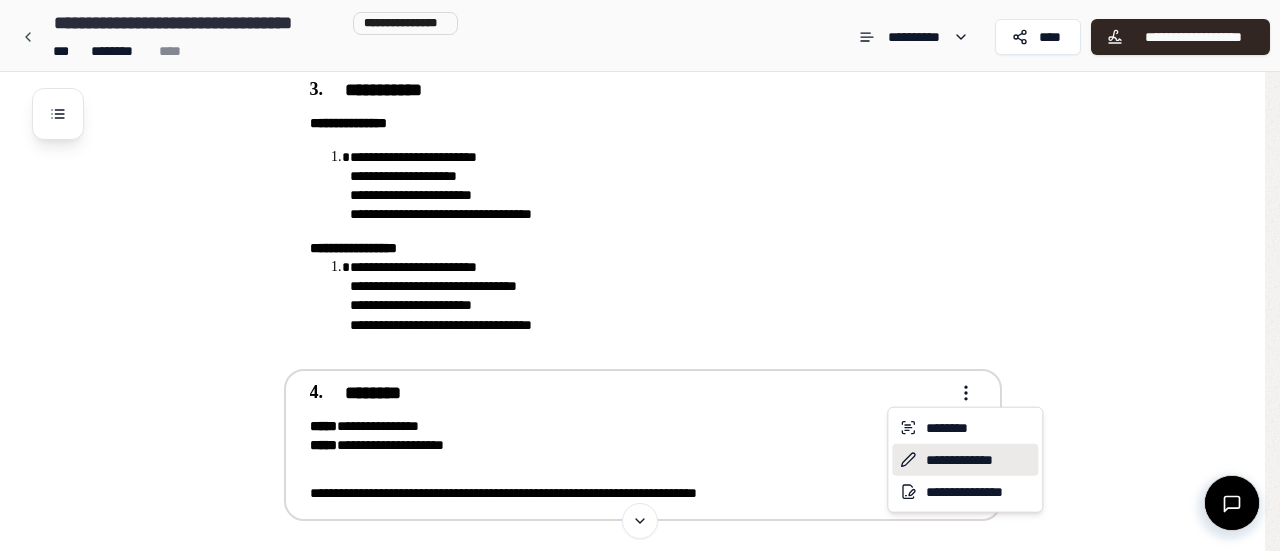click on "**********" at bounding box center (965, 460) 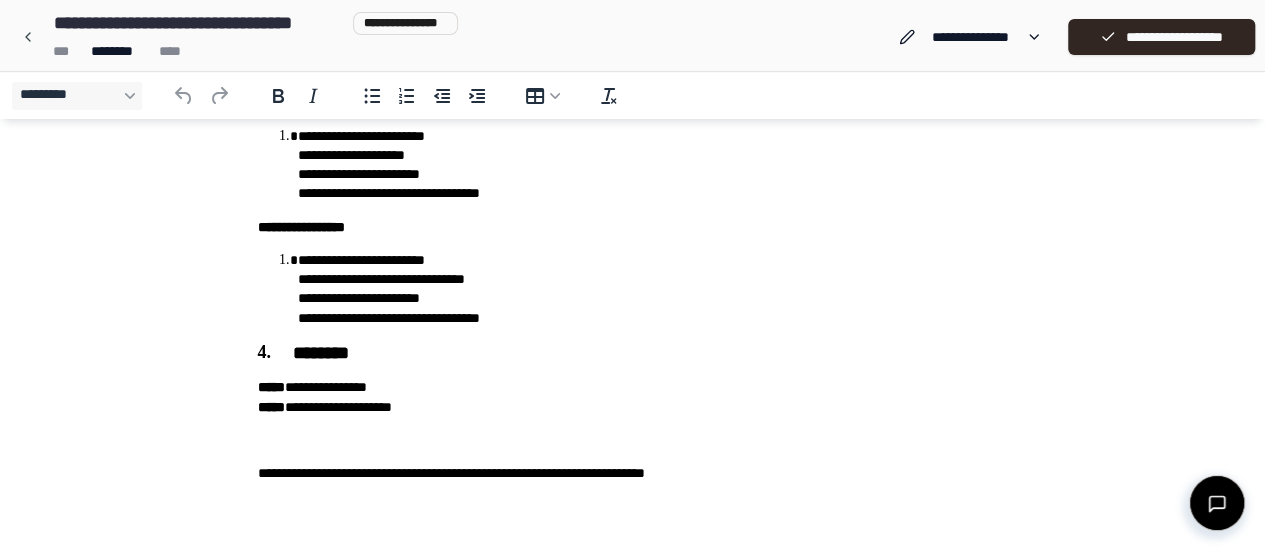 scroll, scrollTop: 456, scrollLeft: 0, axis: vertical 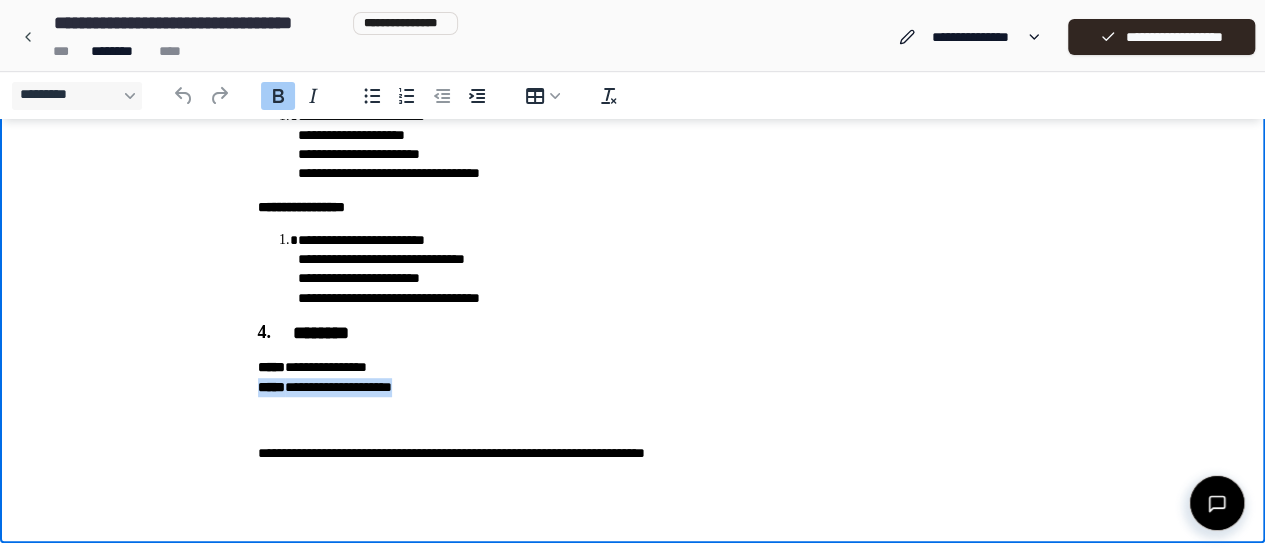 drag, startPoint x: 241, startPoint y: 394, endPoint x: 510, endPoint y: 388, distance: 269.0669 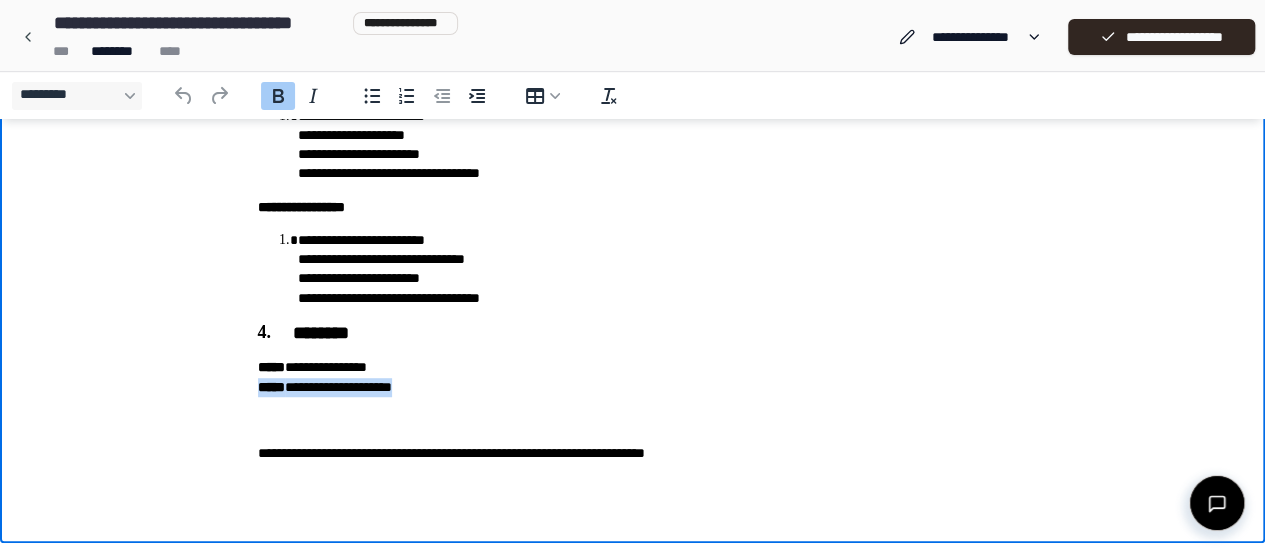 type 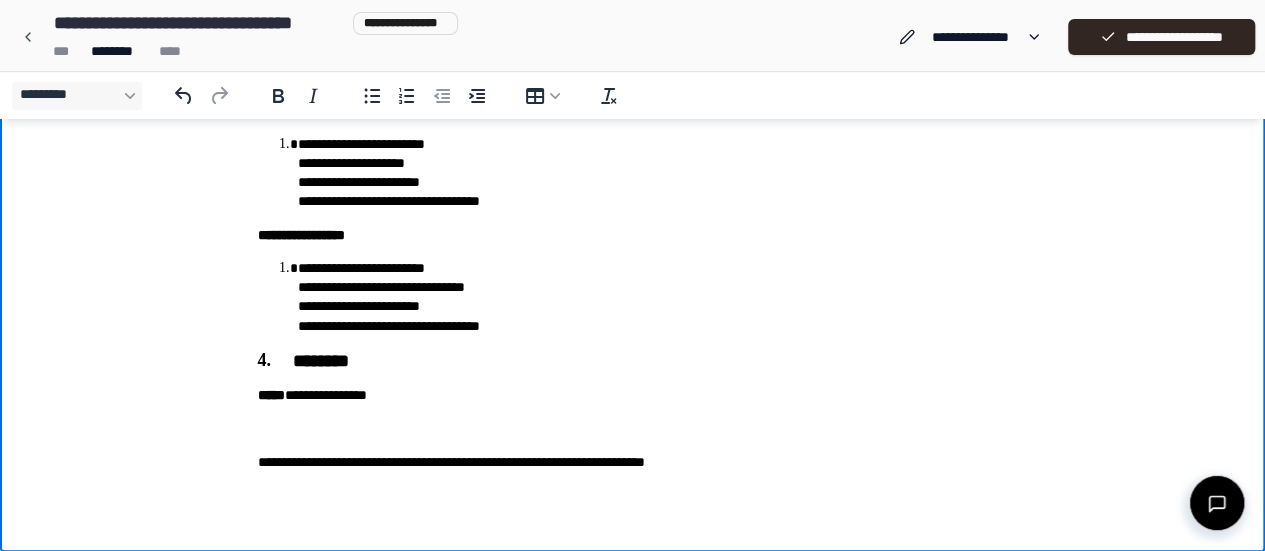 scroll, scrollTop: 436, scrollLeft: 0, axis: vertical 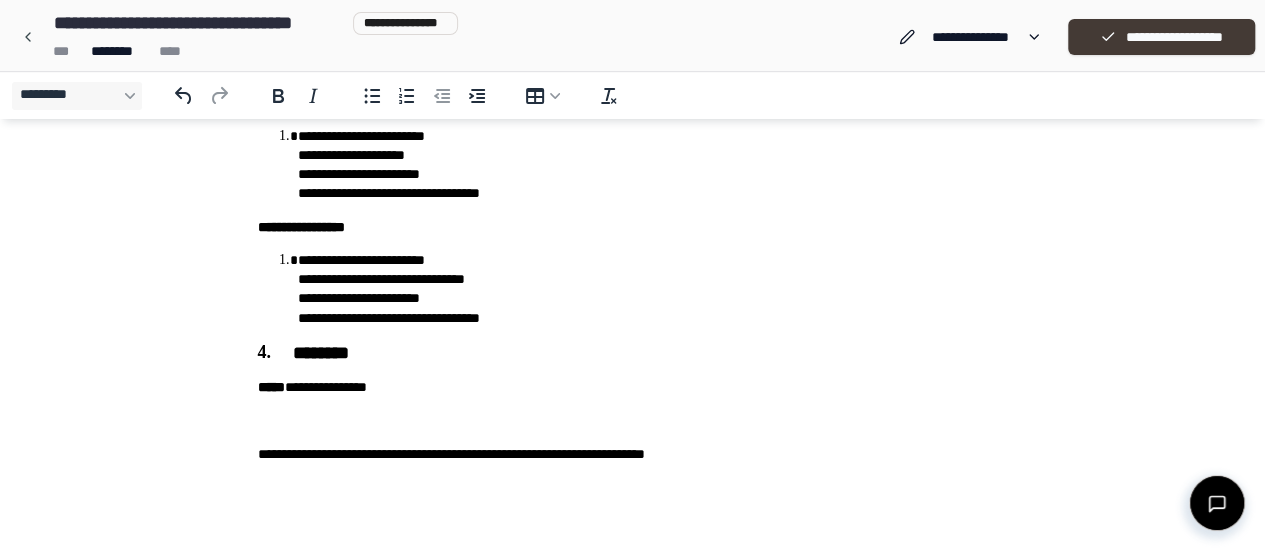 click on "**********" at bounding box center [1161, 37] 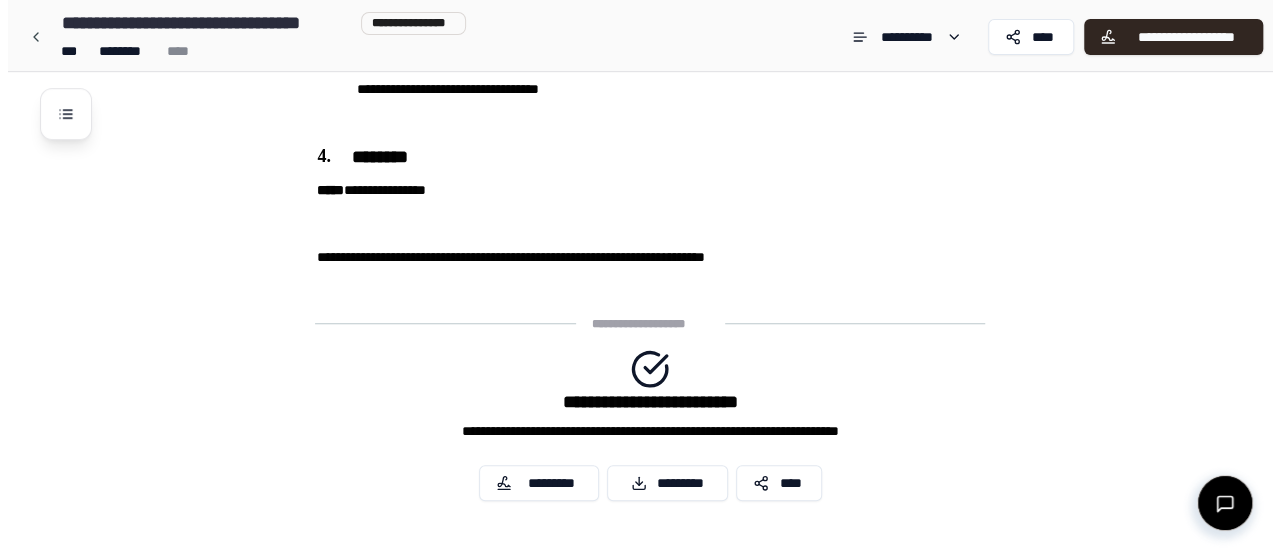 scroll, scrollTop: 670, scrollLeft: 0, axis: vertical 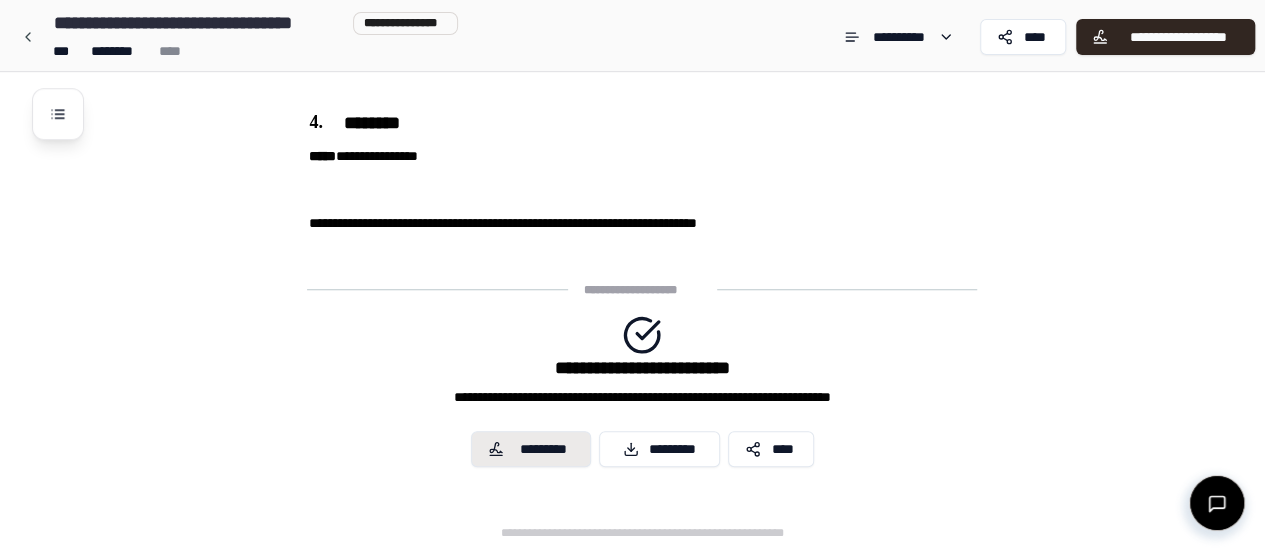 click on "*********" at bounding box center [544, 449] 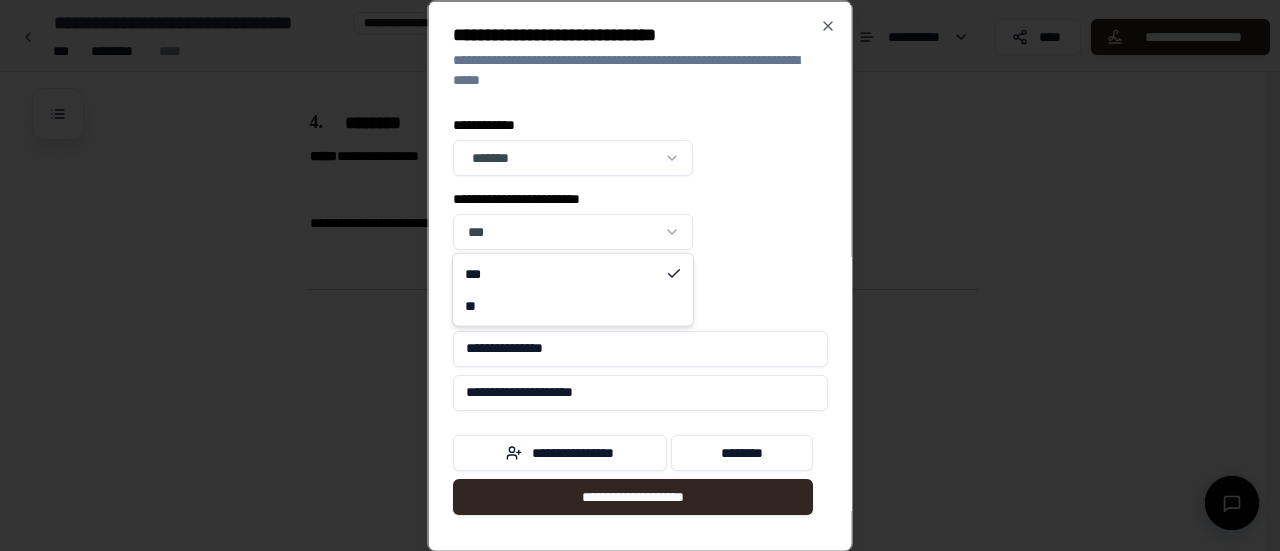 click on "**********" at bounding box center (632, -60) 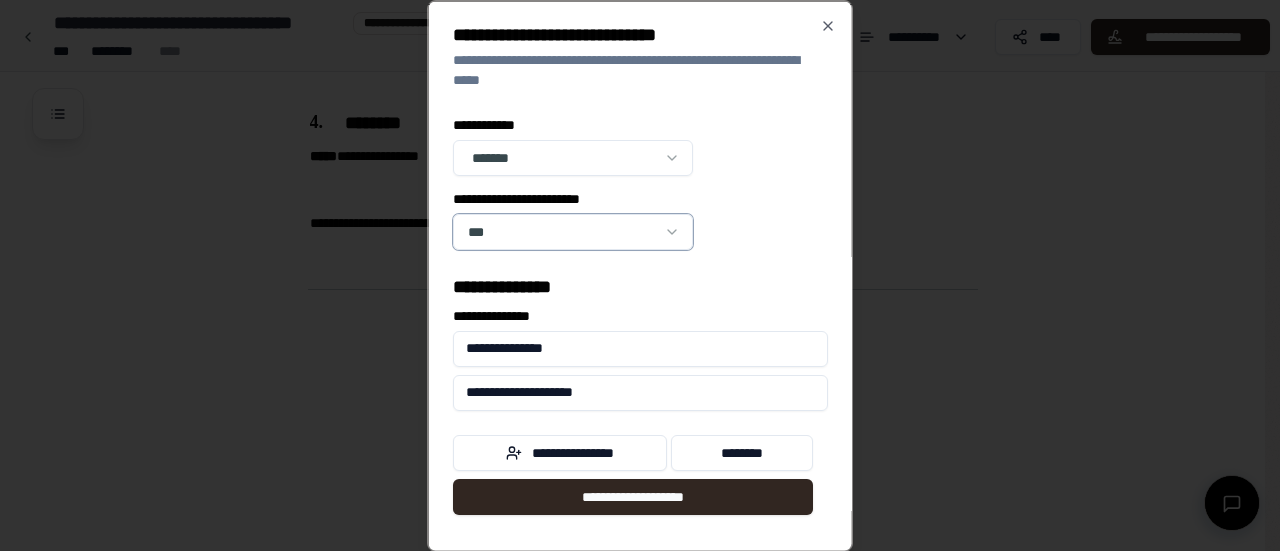 click on "**********" at bounding box center [632, -60] 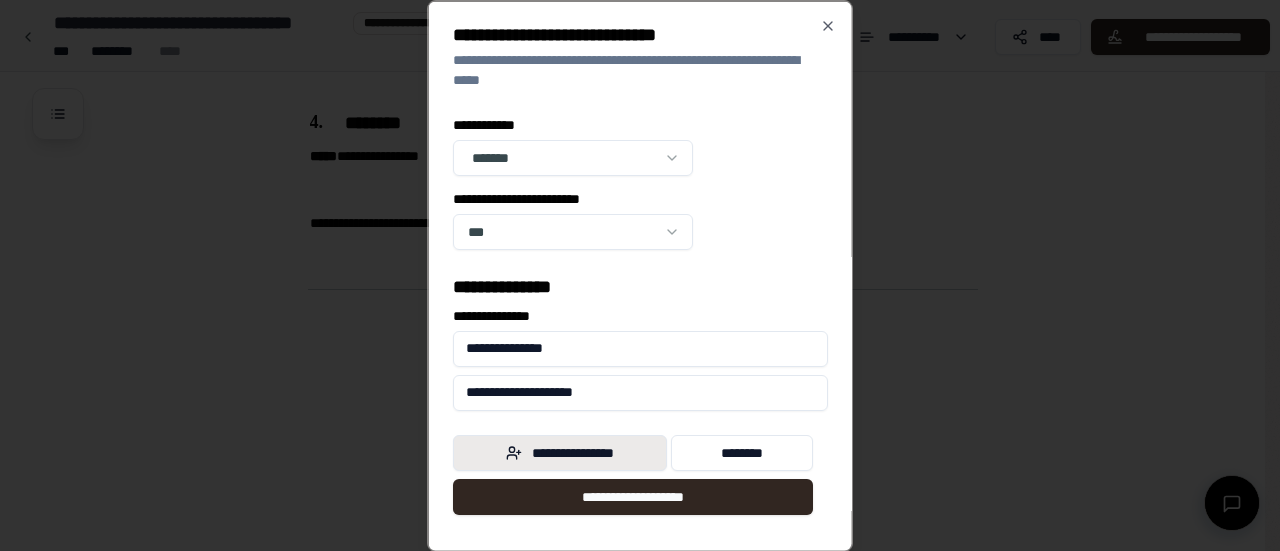 click on "**********" at bounding box center [560, 452] 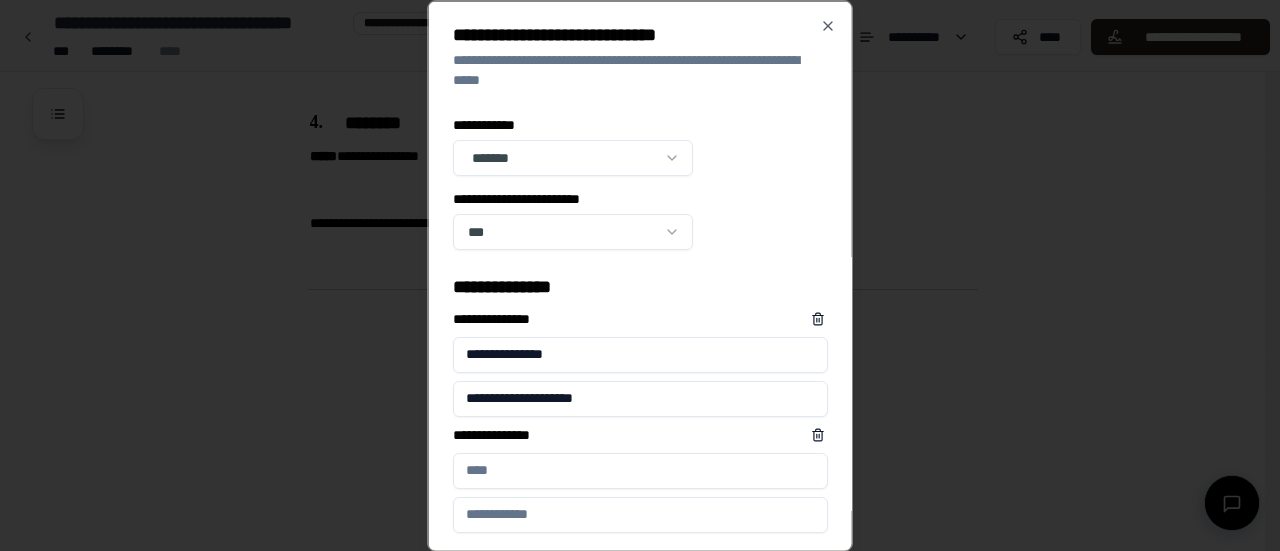 drag, startPoint x: 508, startPoint y: 353, endPoint x: 330, endPoint y: 345, distance: 178.17969 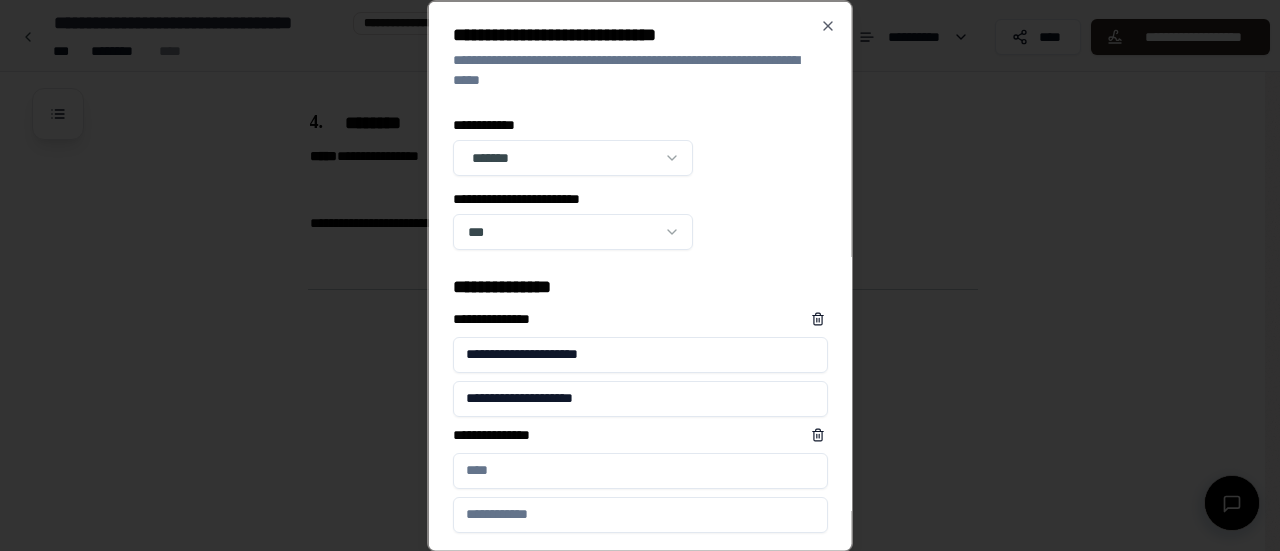 type on "**********" 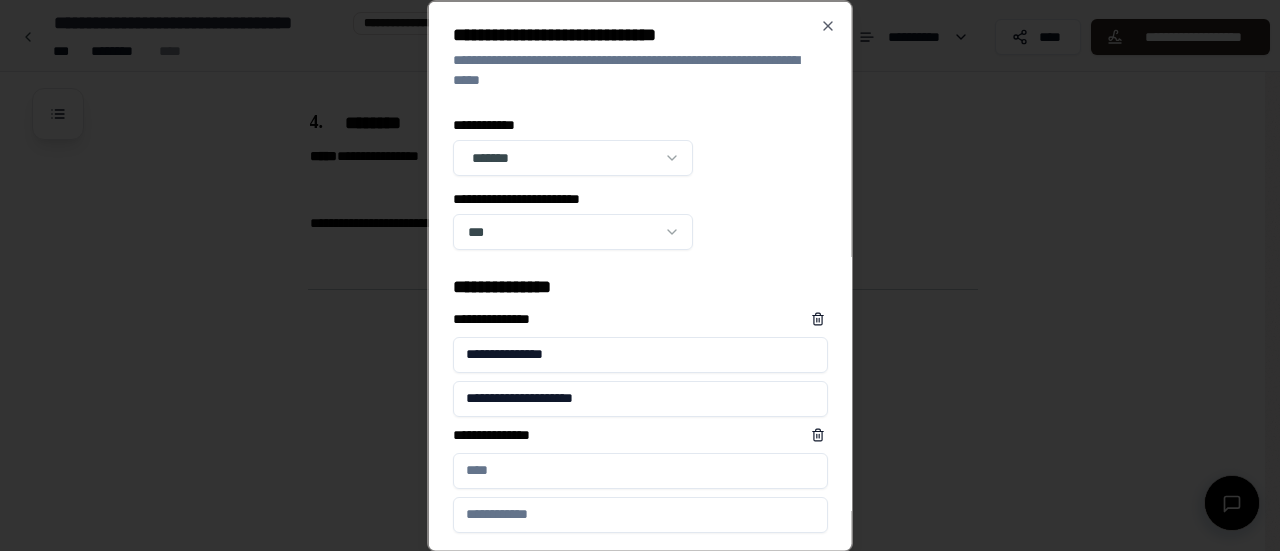 click on "**********" at bounding box center [640, 470] 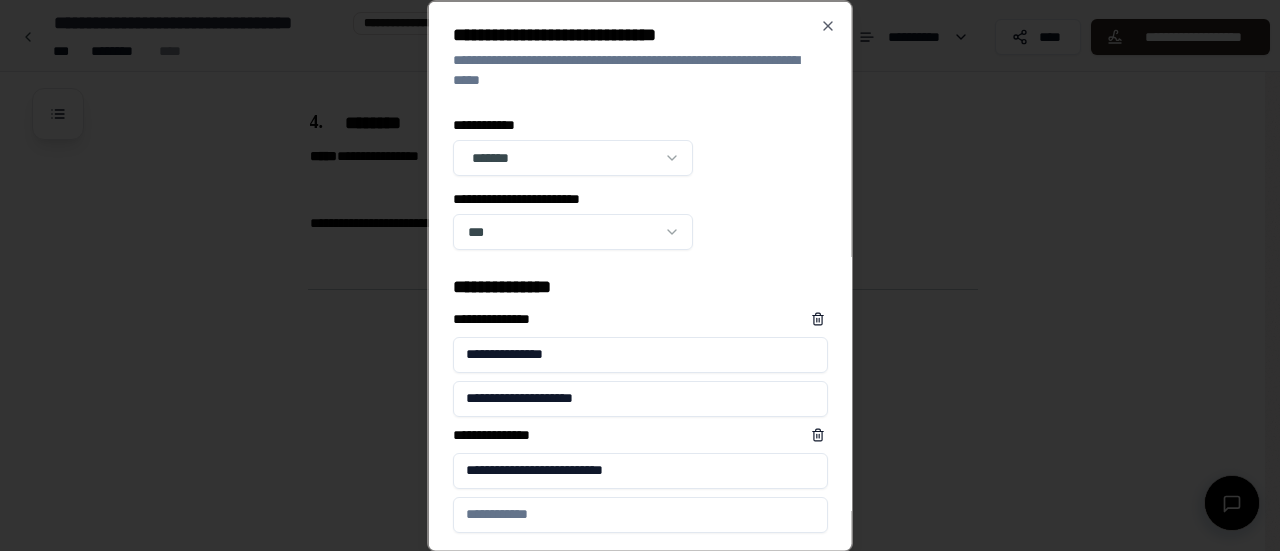 type on "**********" 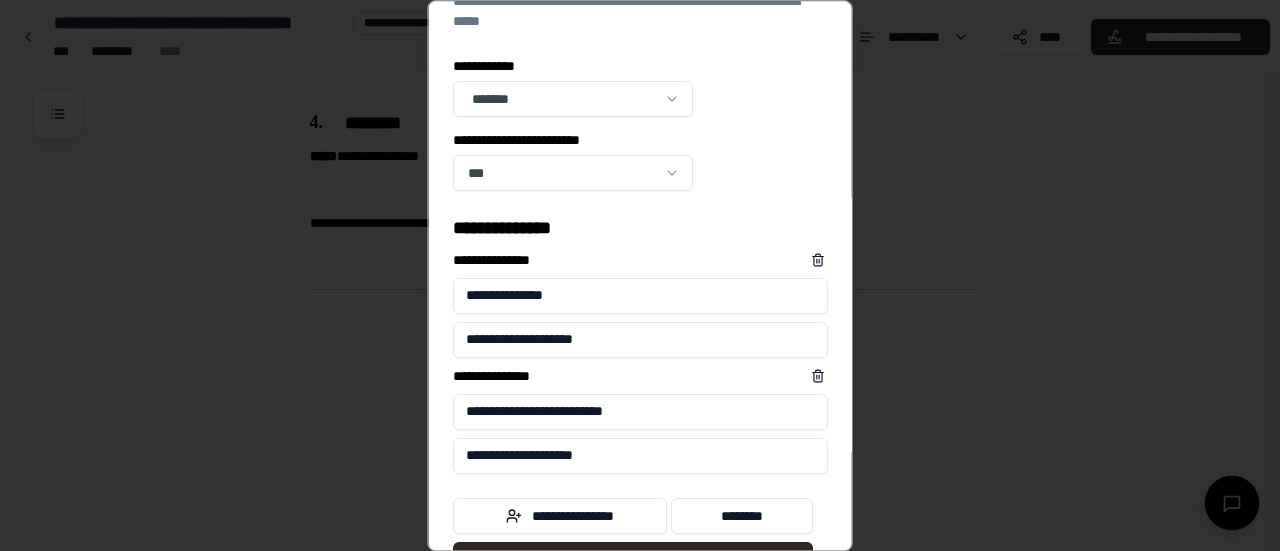scroll, scrollTop: 120, scrollLeft: 0, axis: vertical 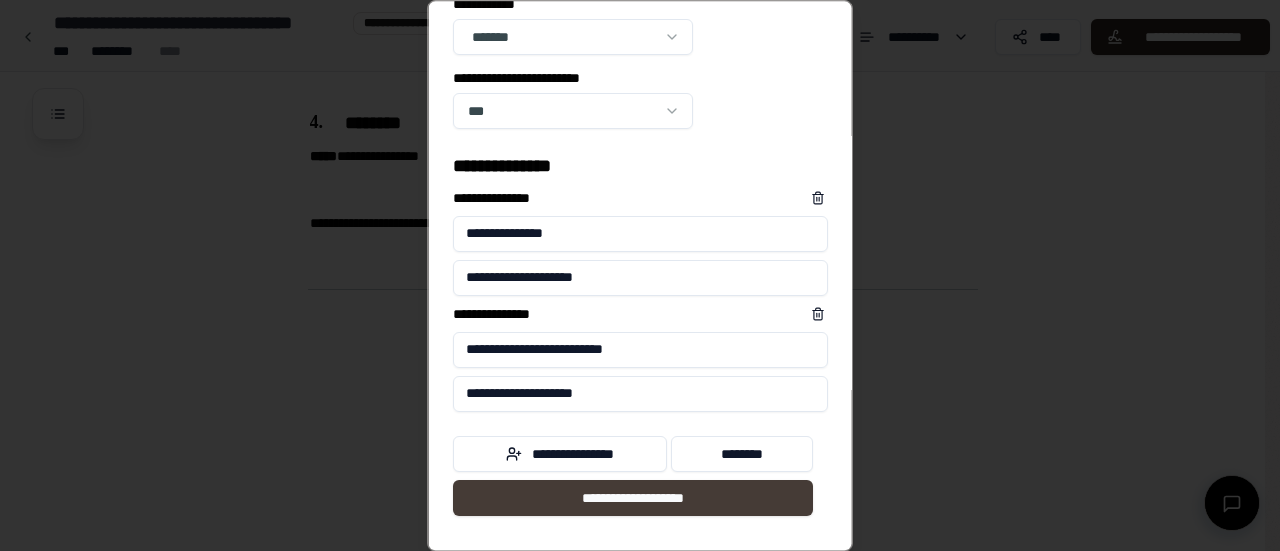 click on "**********" at bounding box center [633, 498] 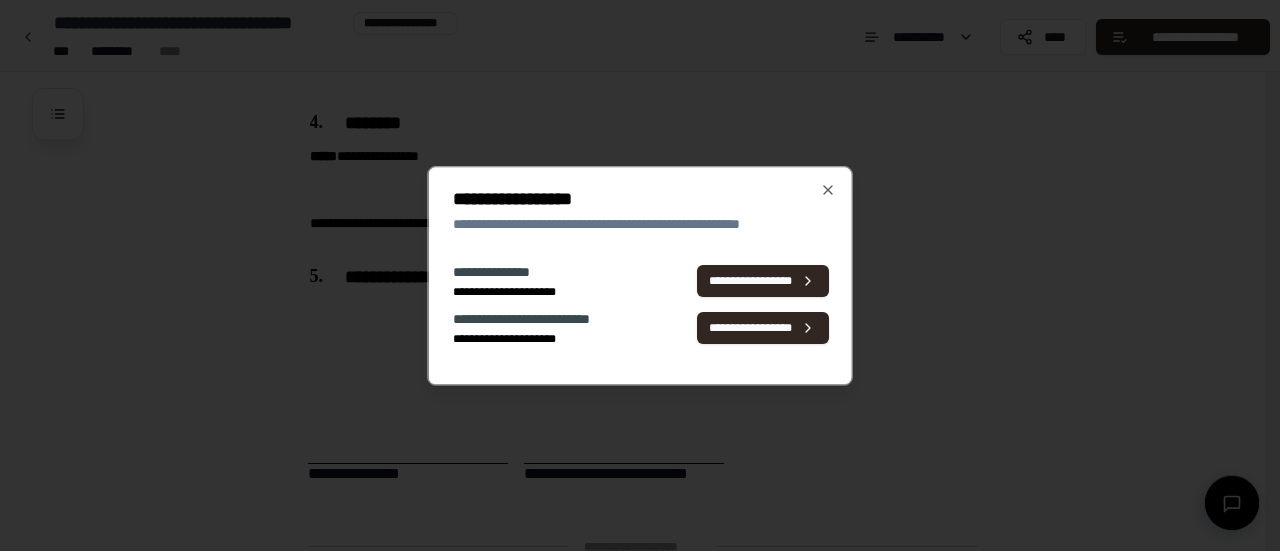 scroll, scrollTop: 926, scrollLeft: 0, axis: vertical 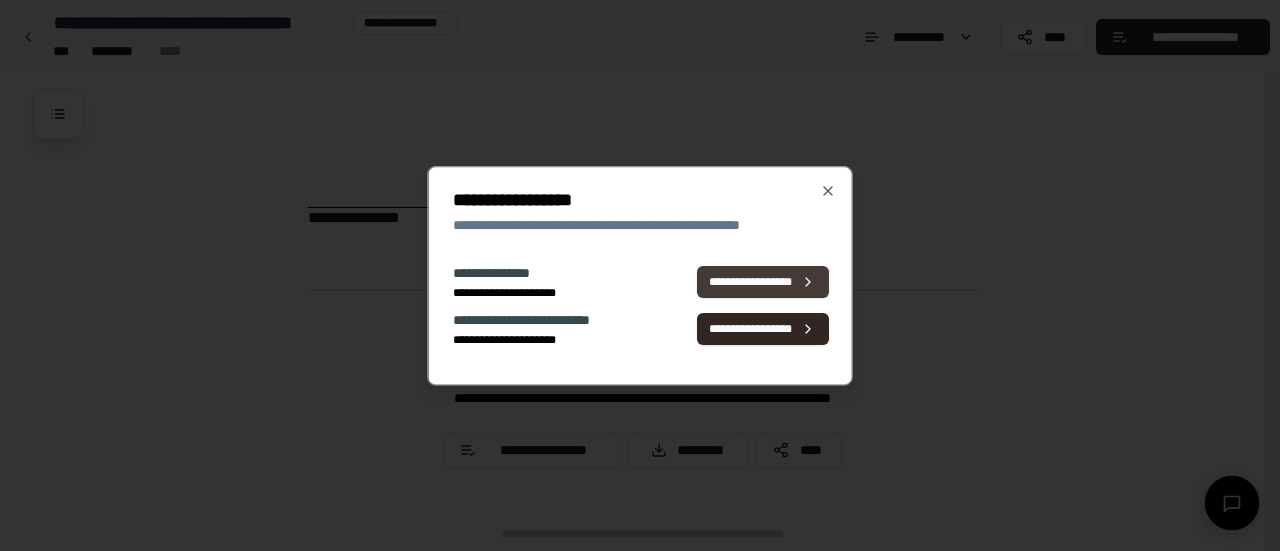 click on "**********" at bounding box center (762, 282) 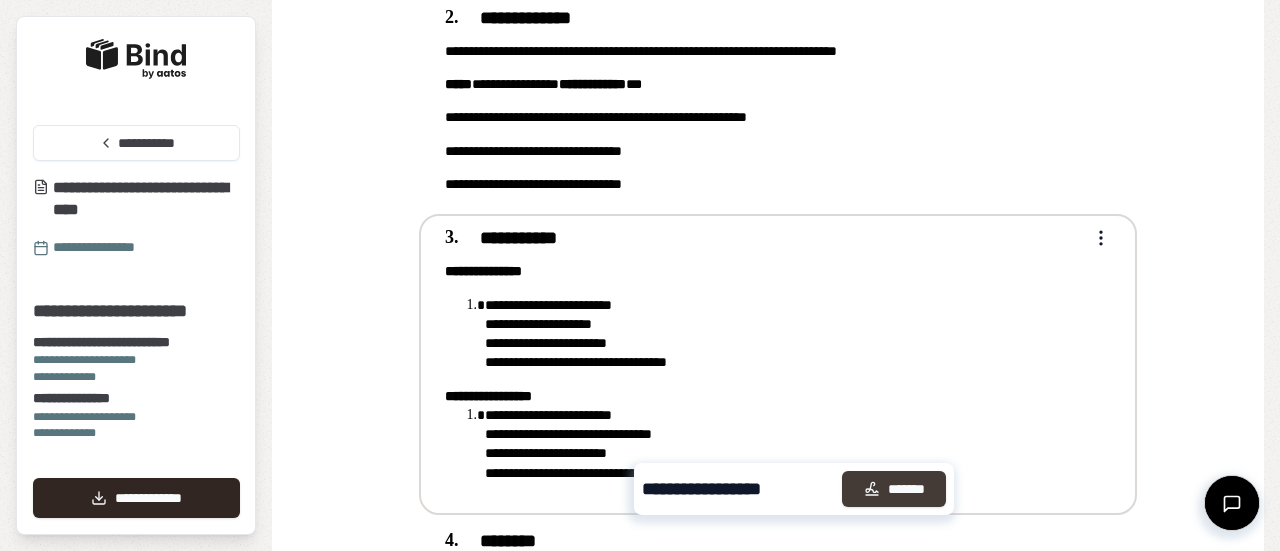 scroll, scrollTop: 200, scrollLeft: 0, axis: vertical 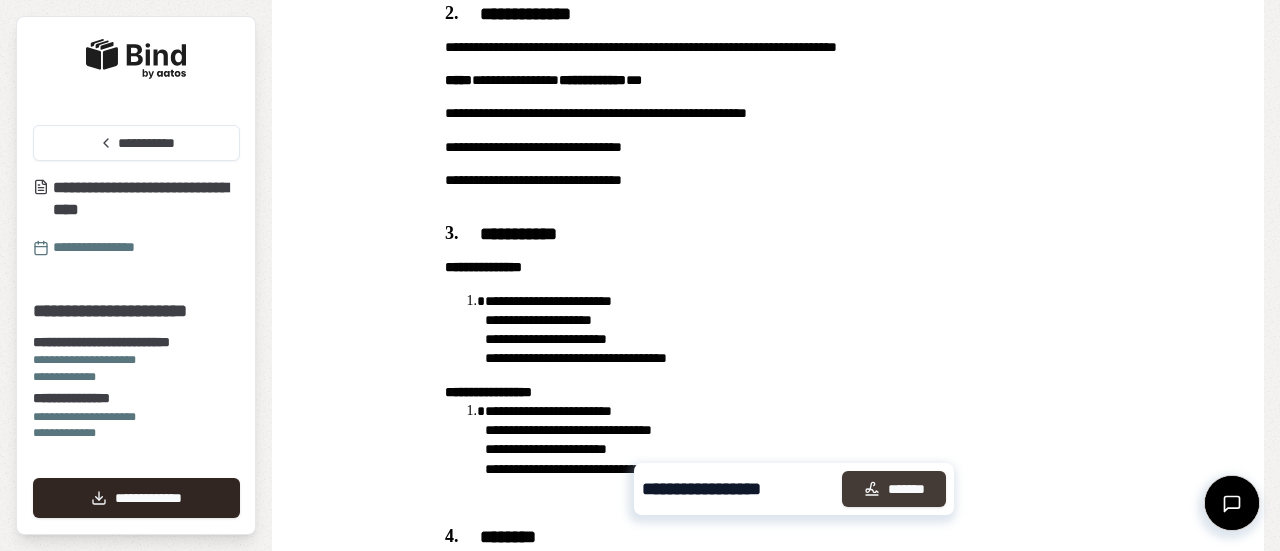 click on "*******" at bounding box center (894, 489) 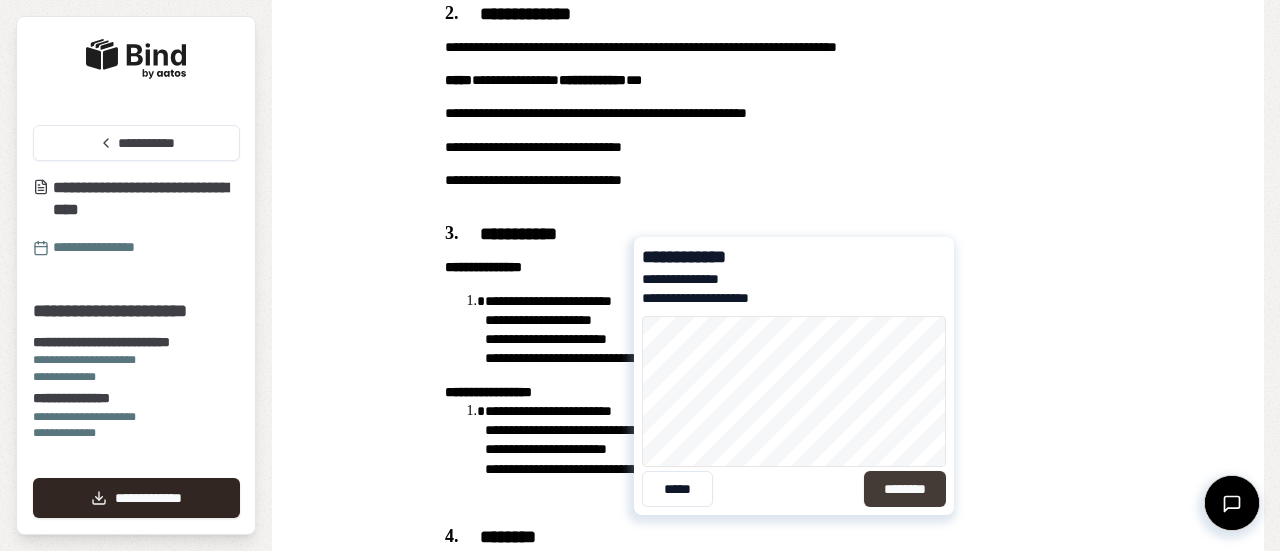 click on "********" at bounding box center [905, 489] 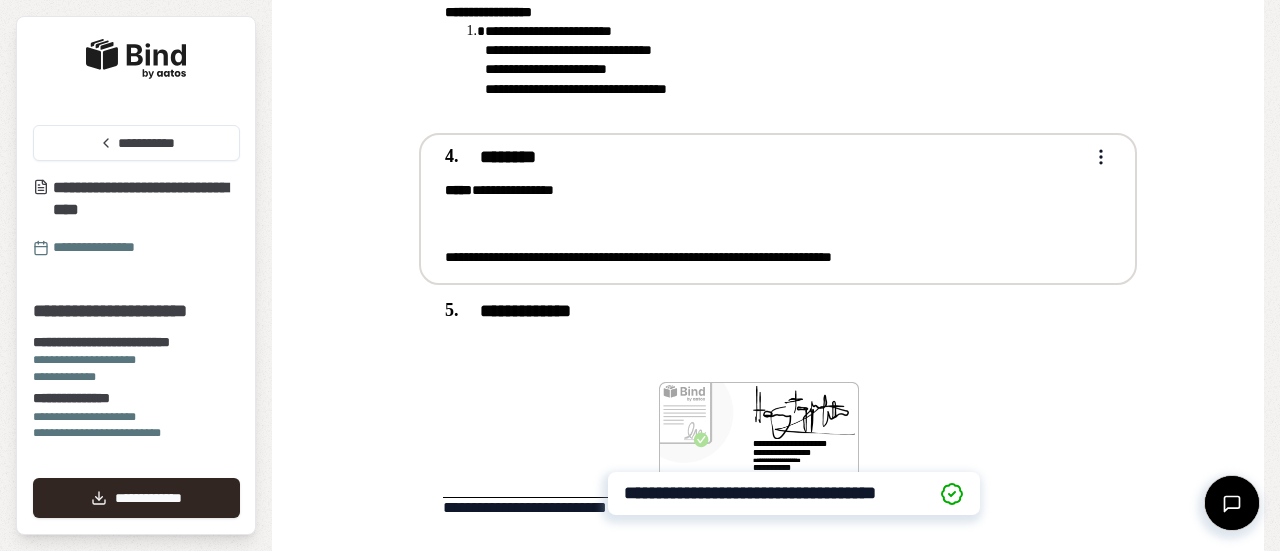 scroll, scrollTop: 634, scrollLeft: 0, axis: vertical 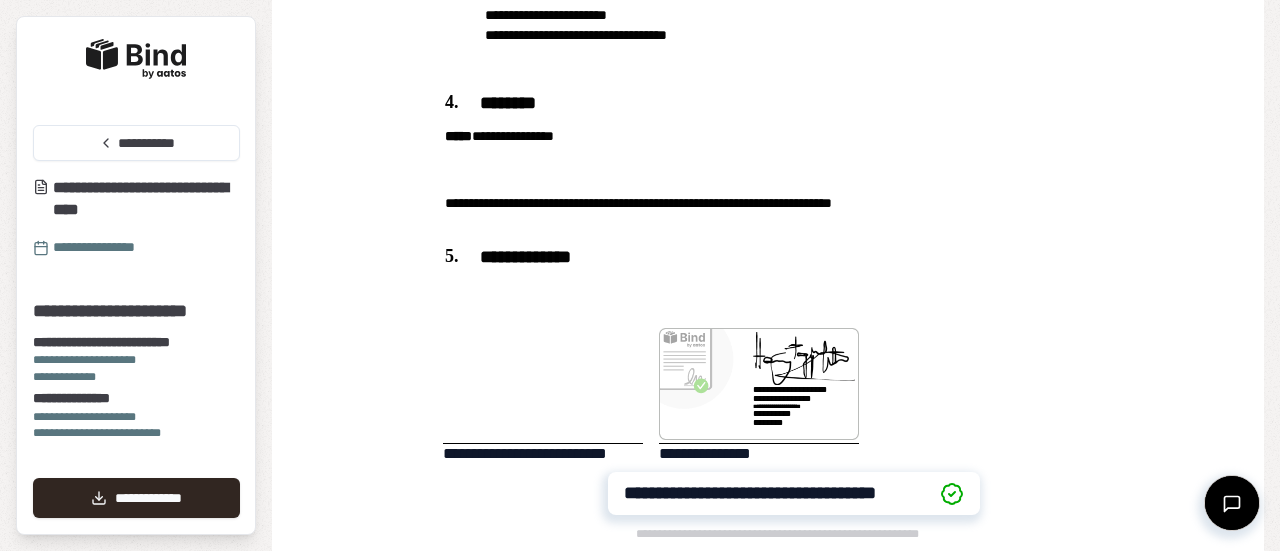 click at bounding box center (543, 386) 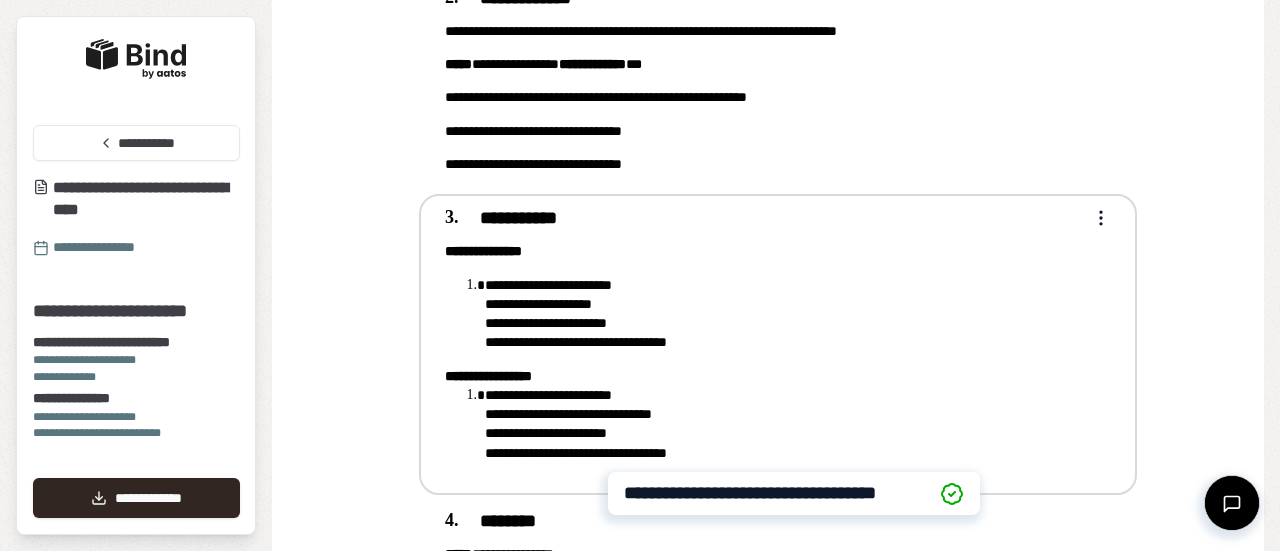 scroll, scrollTop: 0, scrollLeft: 0, axis: both 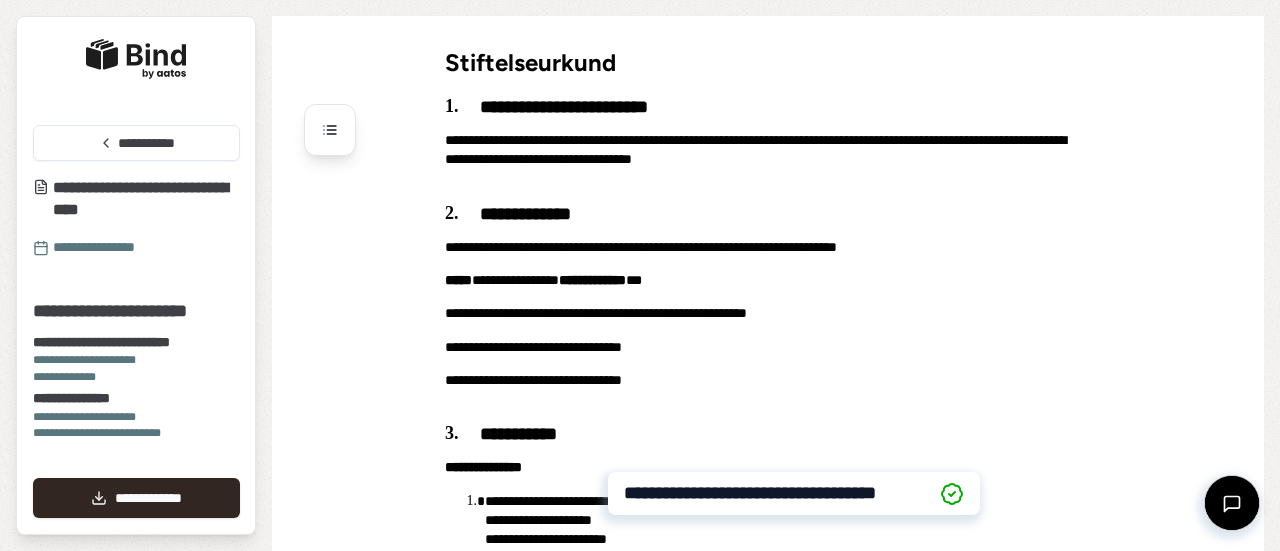 click on "**********" at bounding box center (109, 247) 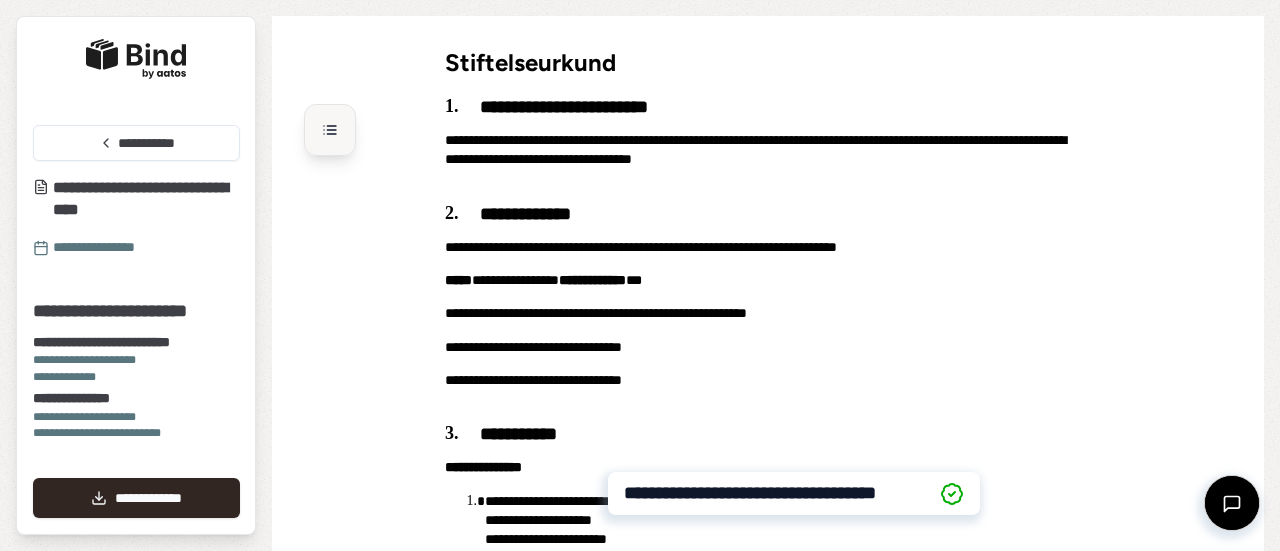 click at bounding box center [330, 130] 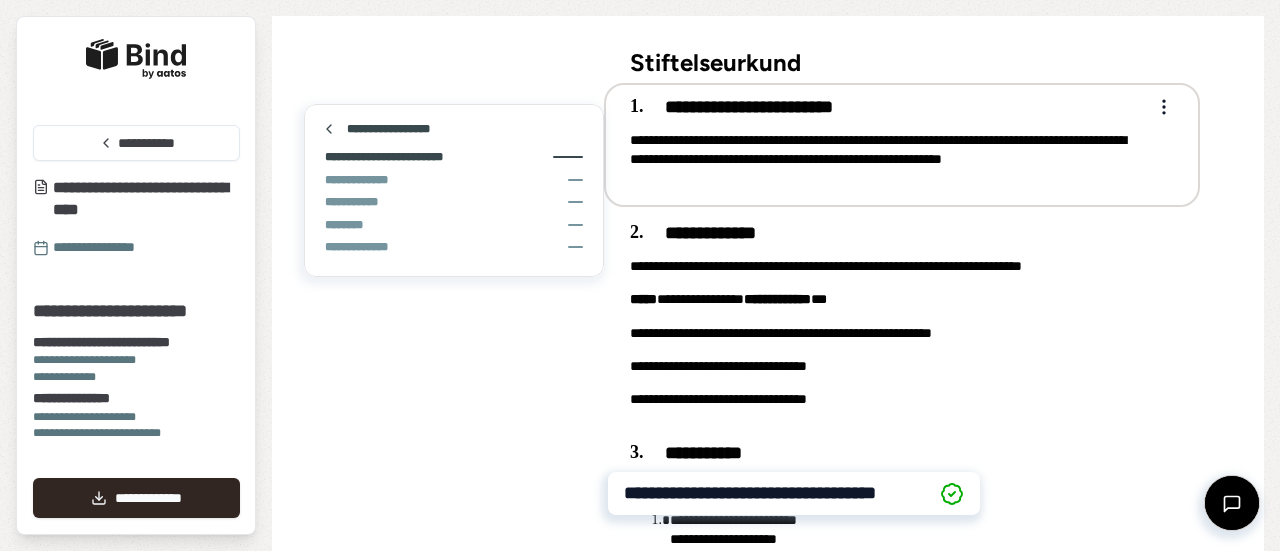click on "**********" at bounding box center [880, 160] 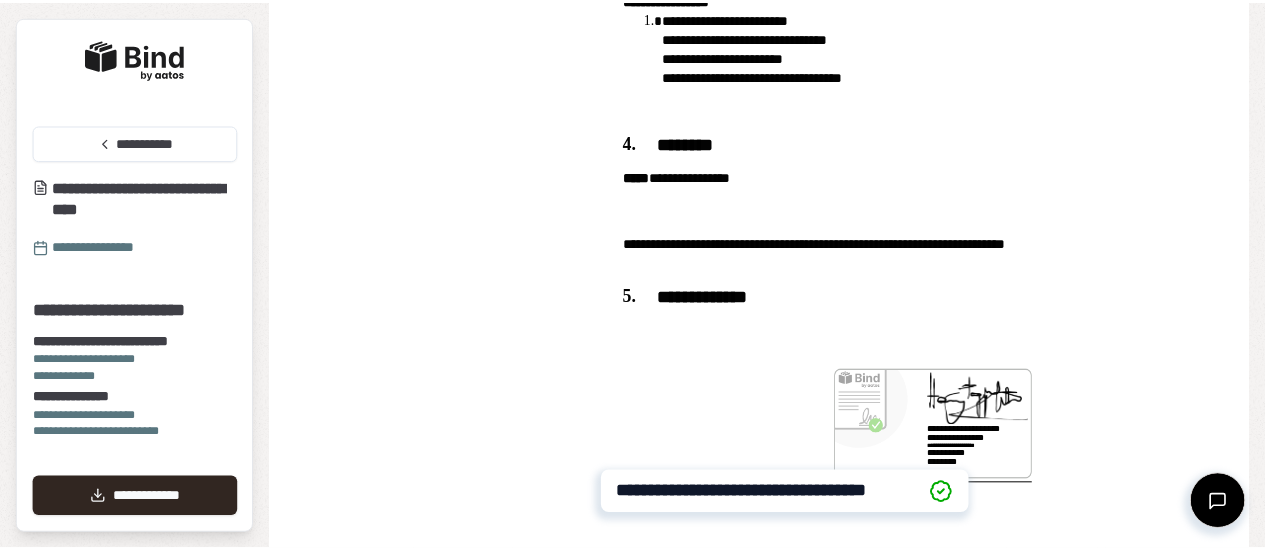 scroll, scrollTop: 654, scrollLeft: 0, axis: vertical 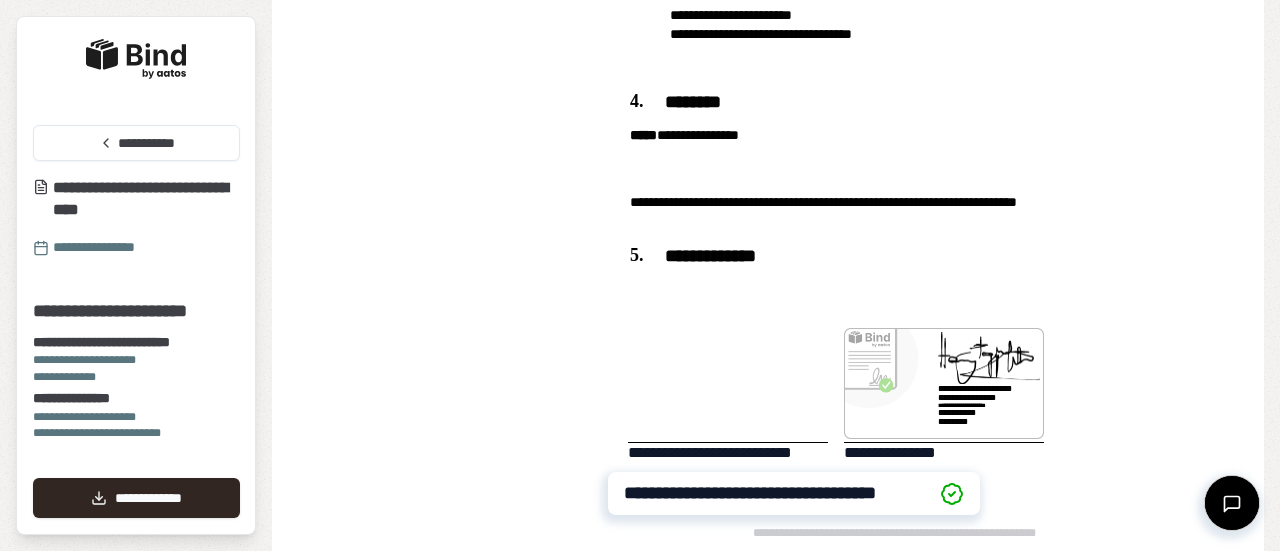 drag, startPoint x: 1272, startPoint y: 155, endPoint x: 1275, endPoint y: 495, distance: 340.01324 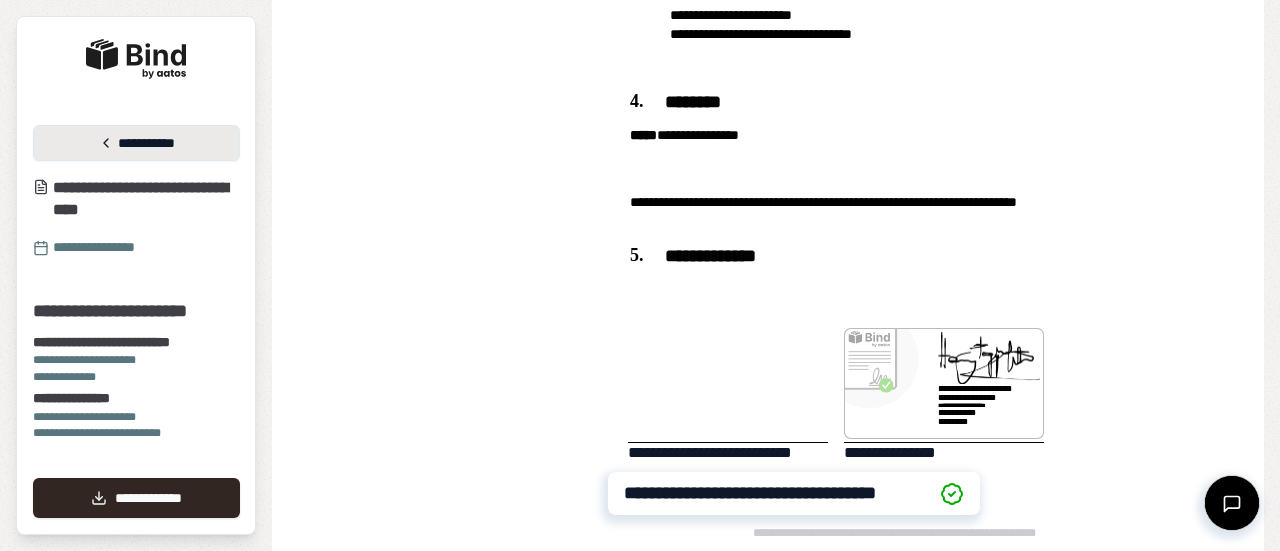 click on "**********" at bounding box center [136, 143] 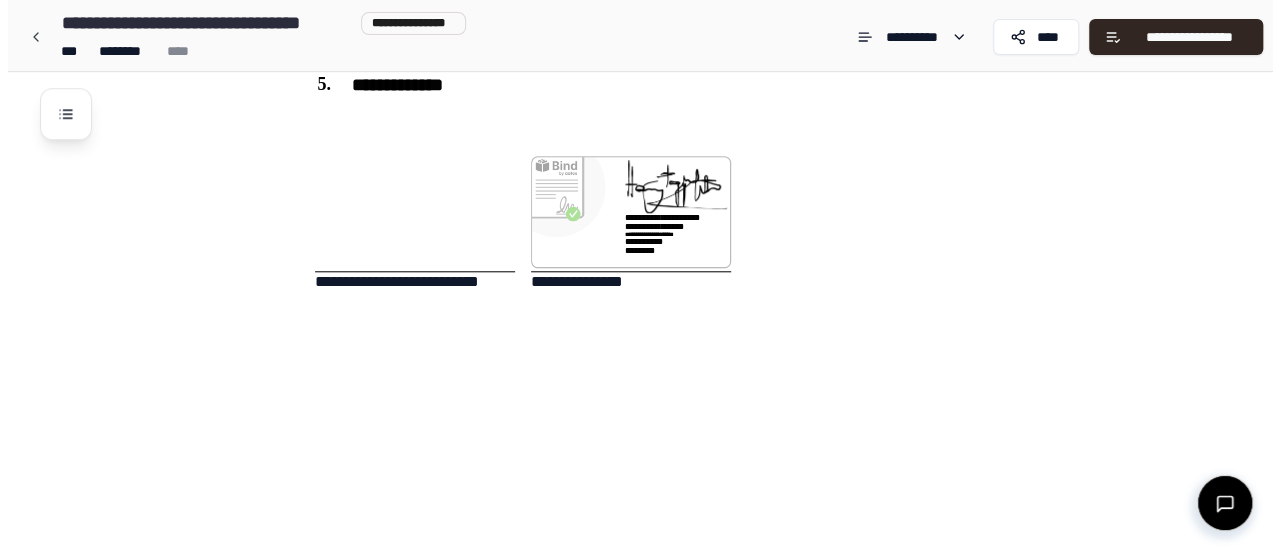 scroll, scrollTop: 926, scrollLeft: 0, axis: vertical 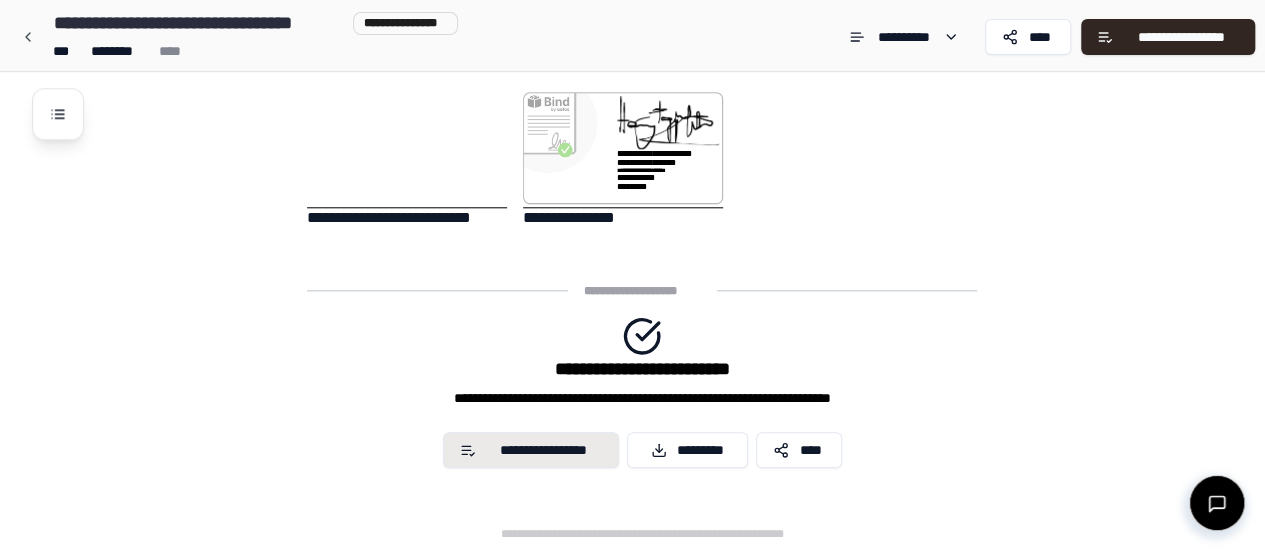click on "**********" at bounding box center [544, 450] 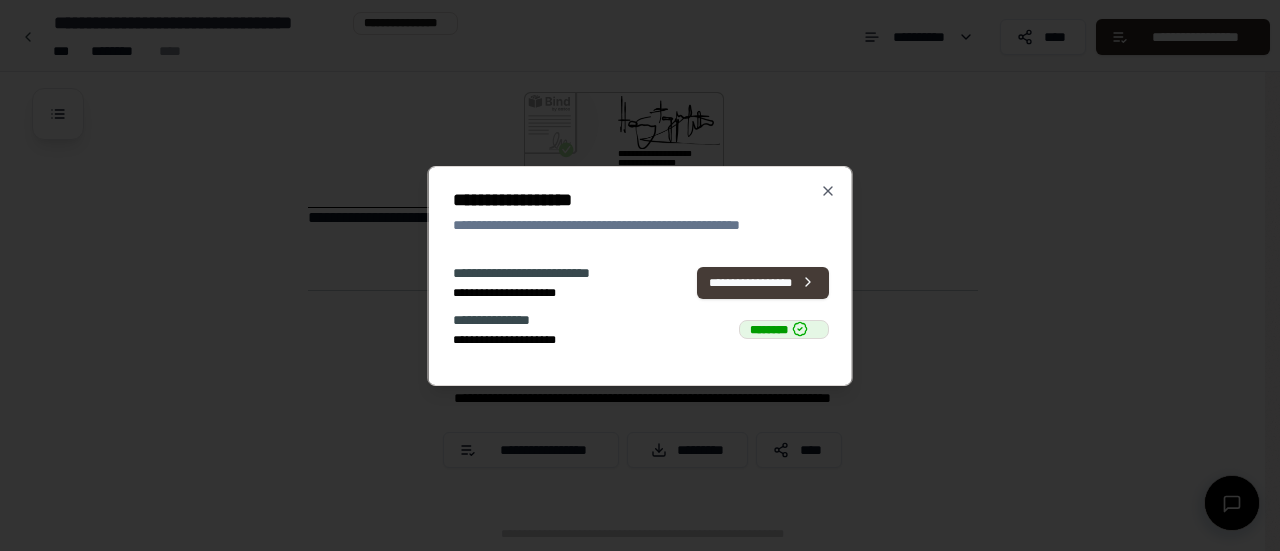 click on "**********" at bounding box center (762, 282) 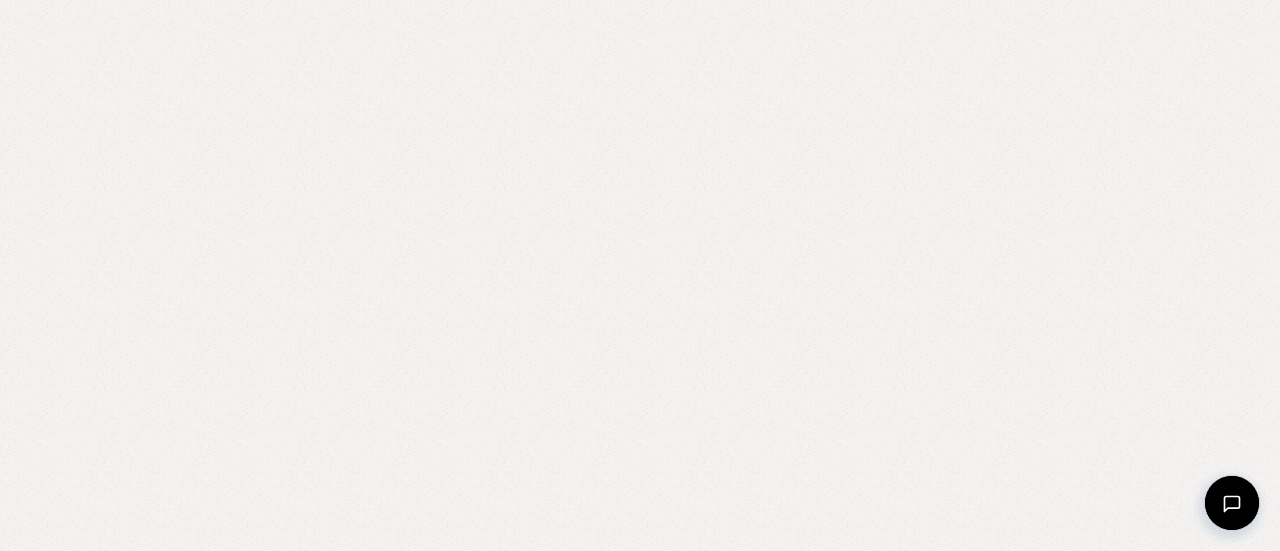 scroll, scrollTop: 0, scrollLeft: 0, axis: both 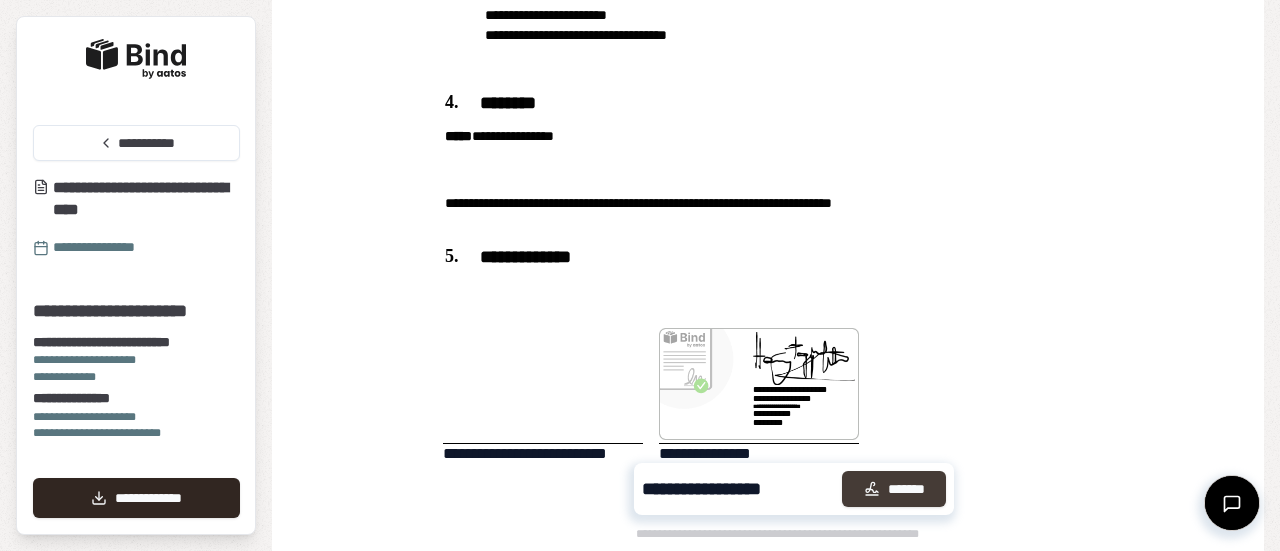 click on "*******" at bounding box center [894, 489] 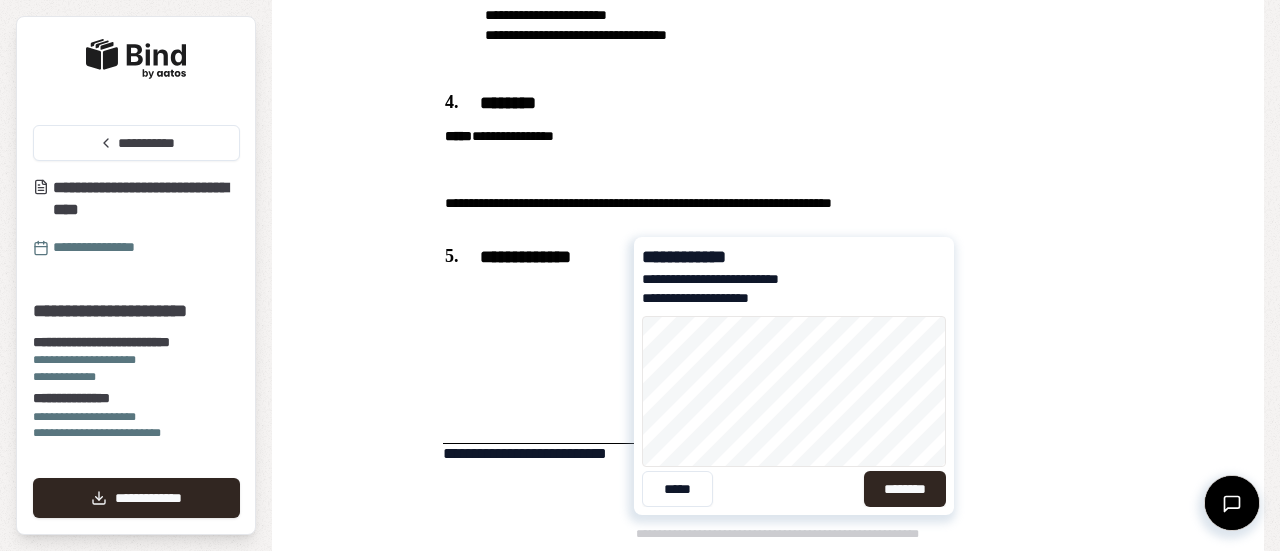 click on "********" at bounding box center [905, 489] 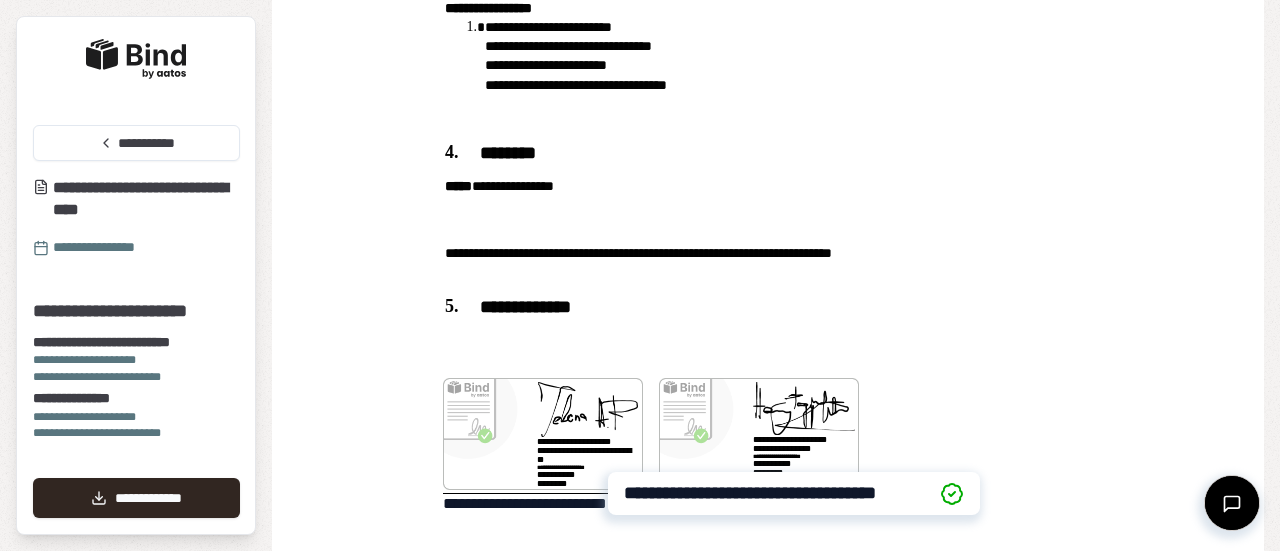 scroll, scrollTop: 634, scrollLeft: 0, axis: vertical 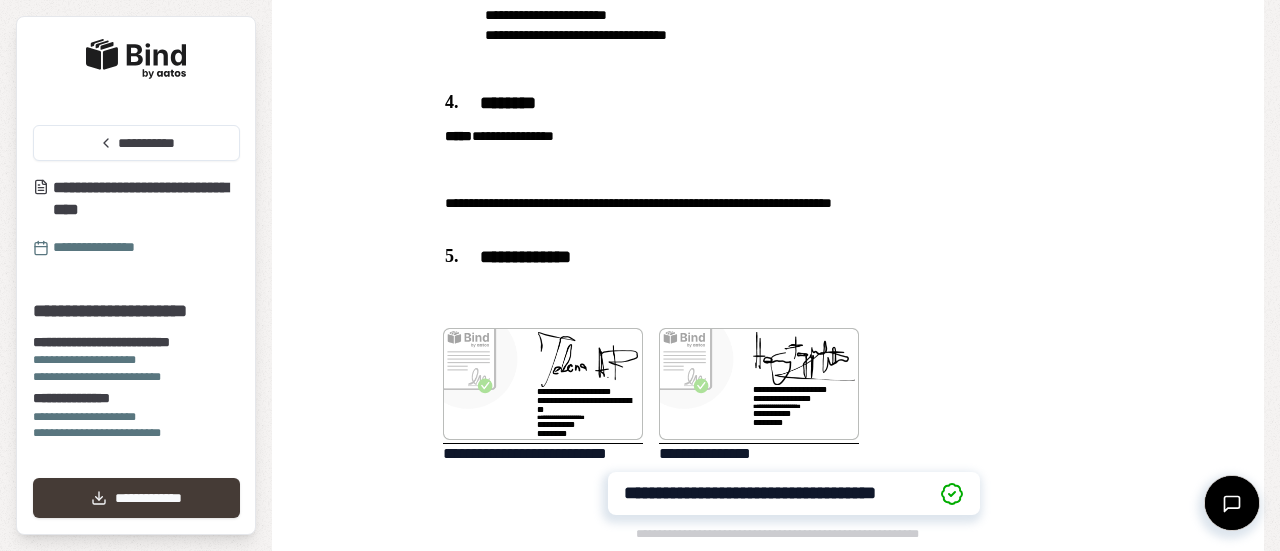click on "**********" at bounding box center [136, 498] 